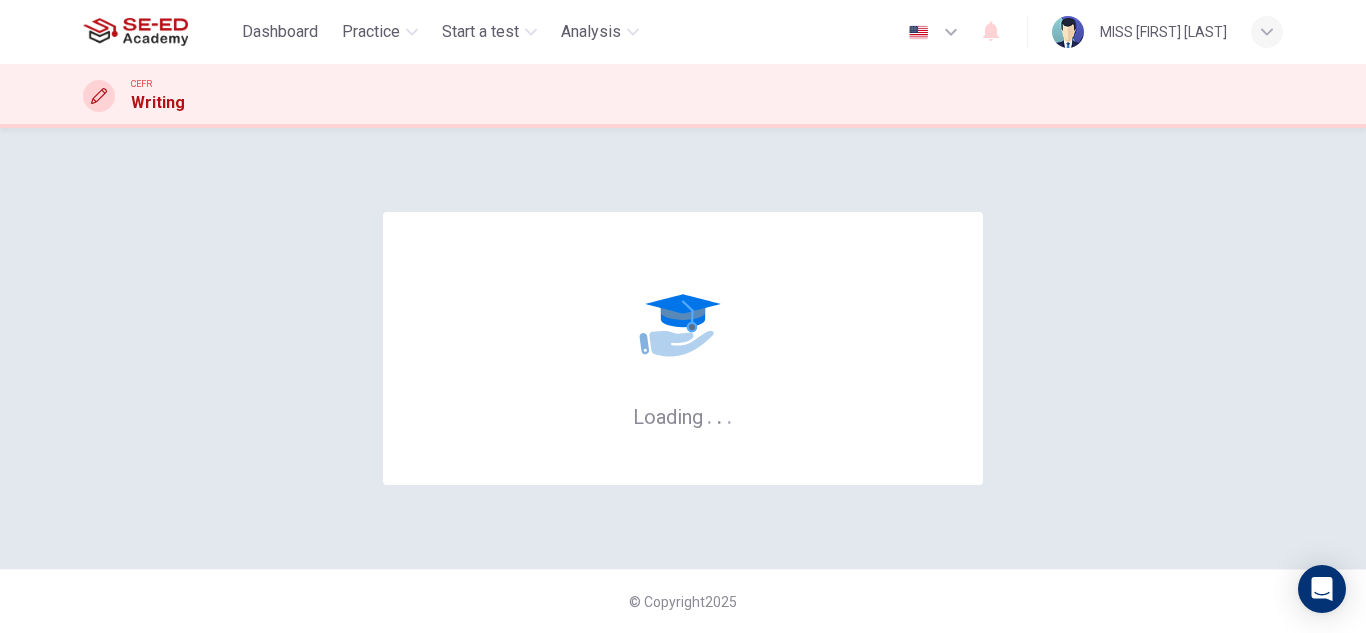 scroll, scrollTop: 0, scrollLeft: 0, axis: both 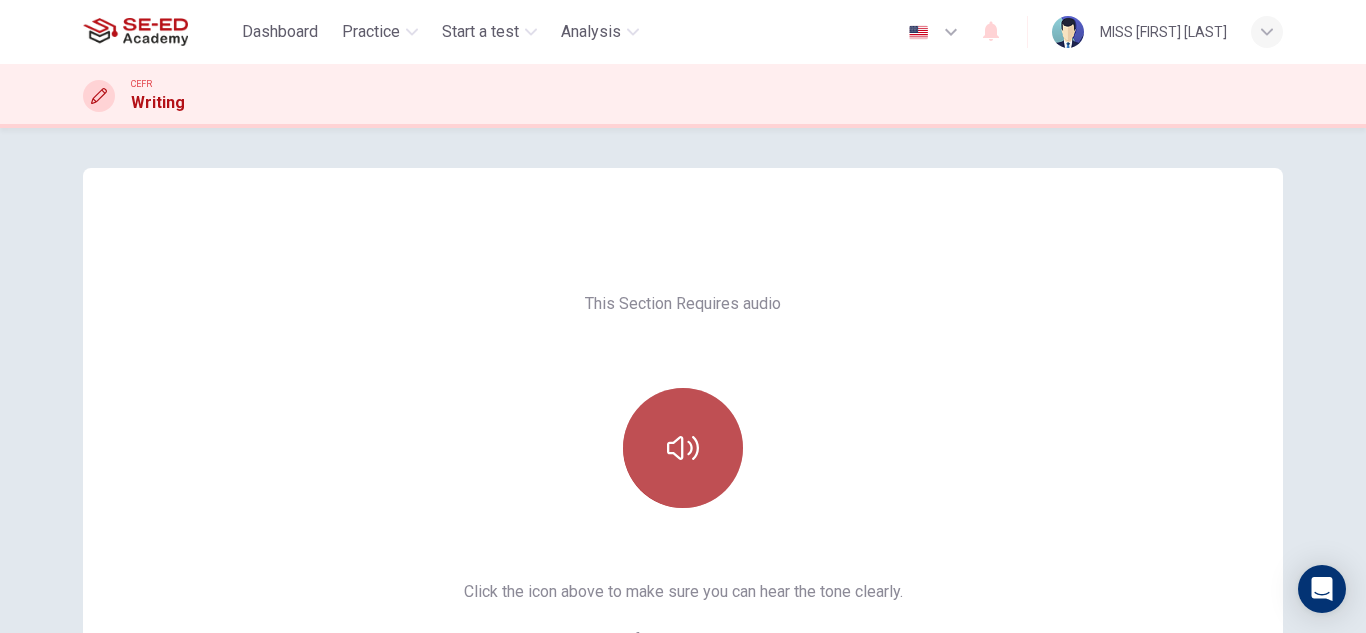 click at bounding box center [683, 448] 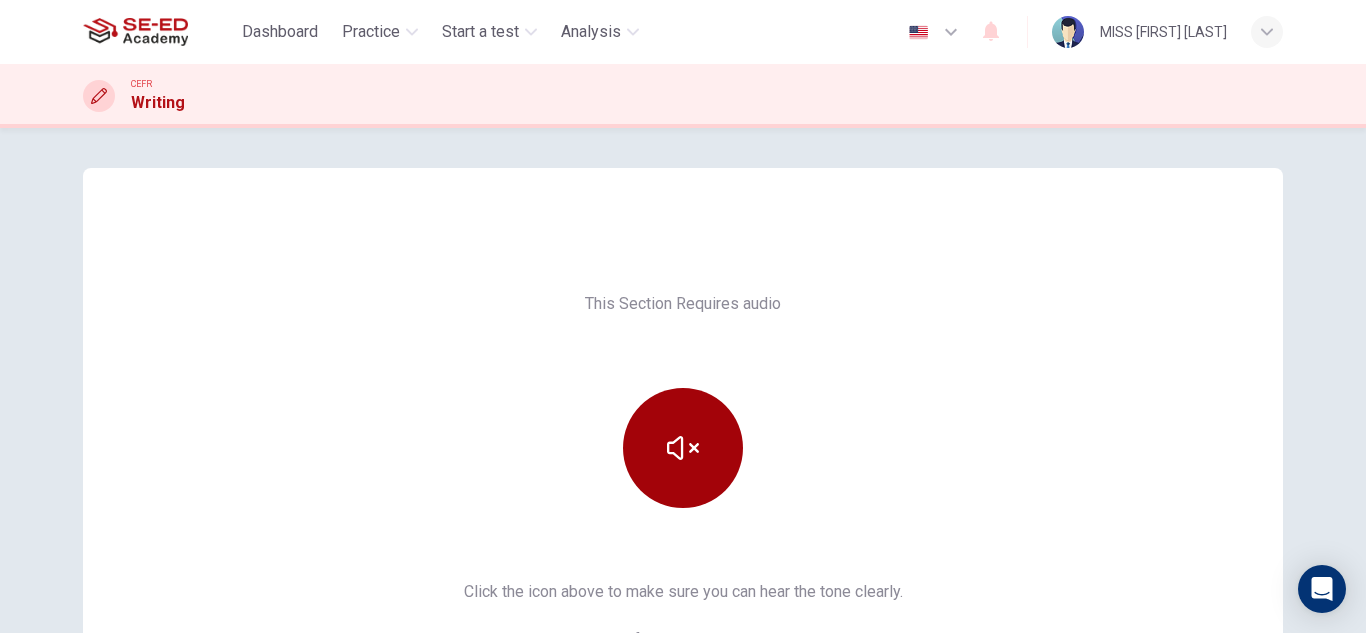 scroll, scrollTop: 200, scrollLeft: 0, axis: vertical 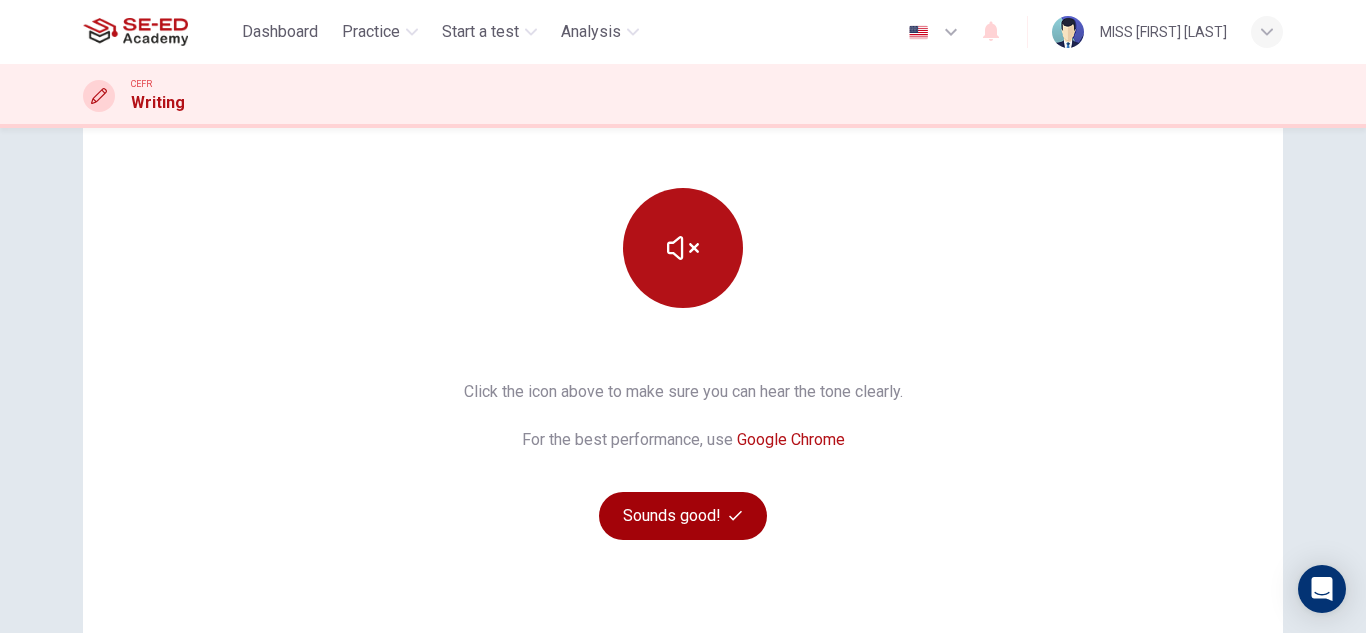 click on "Sounds good!" at bounding box center (683, 516) 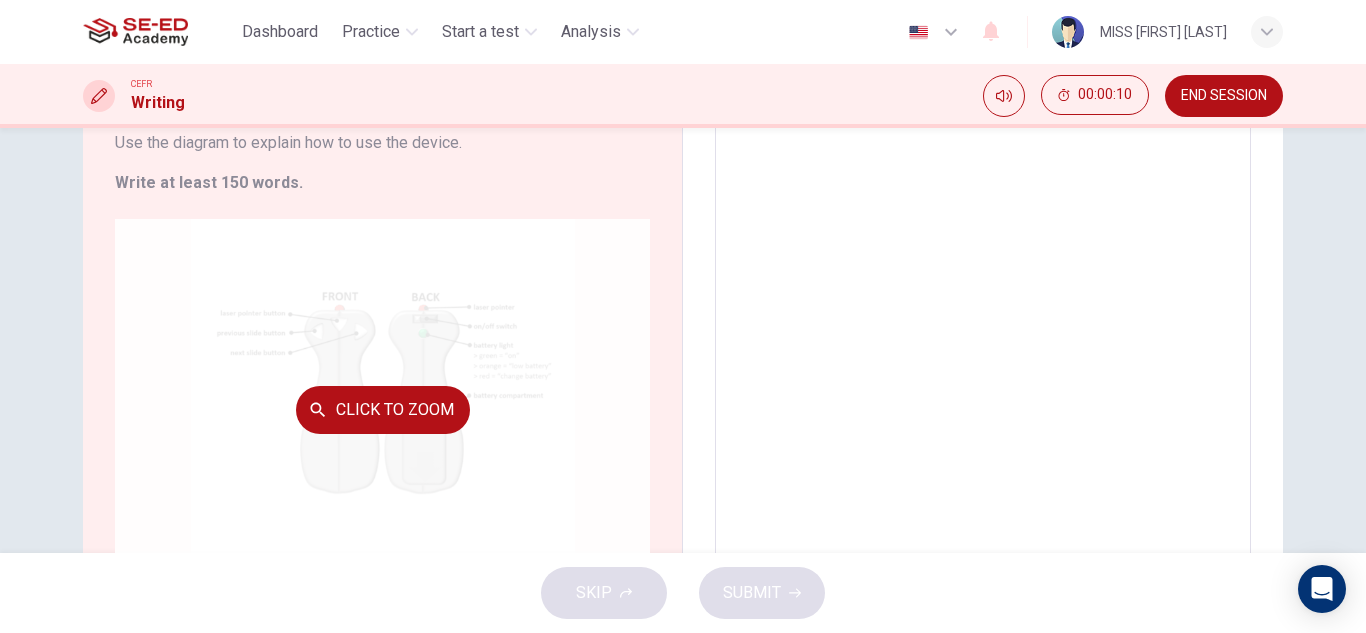scroll, scrollTop: 264, scrollLeft: 0, axis: vertical 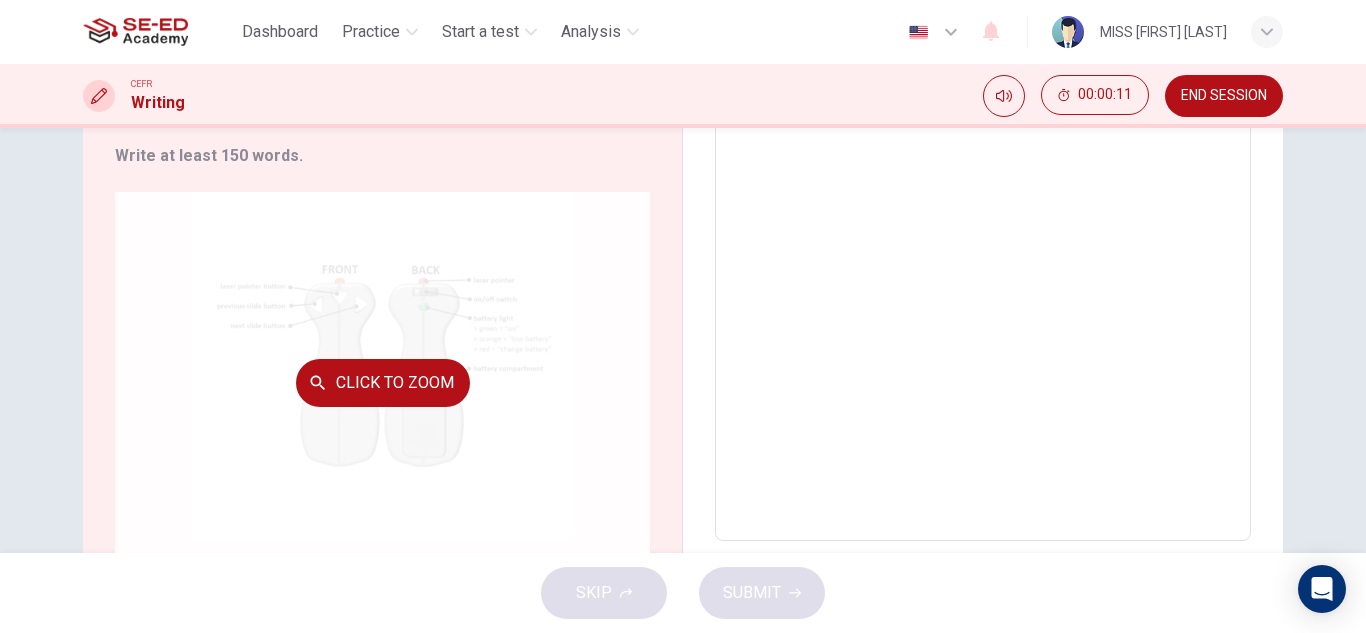 click on "Click to Zoom" at bounding box center [383, 383] 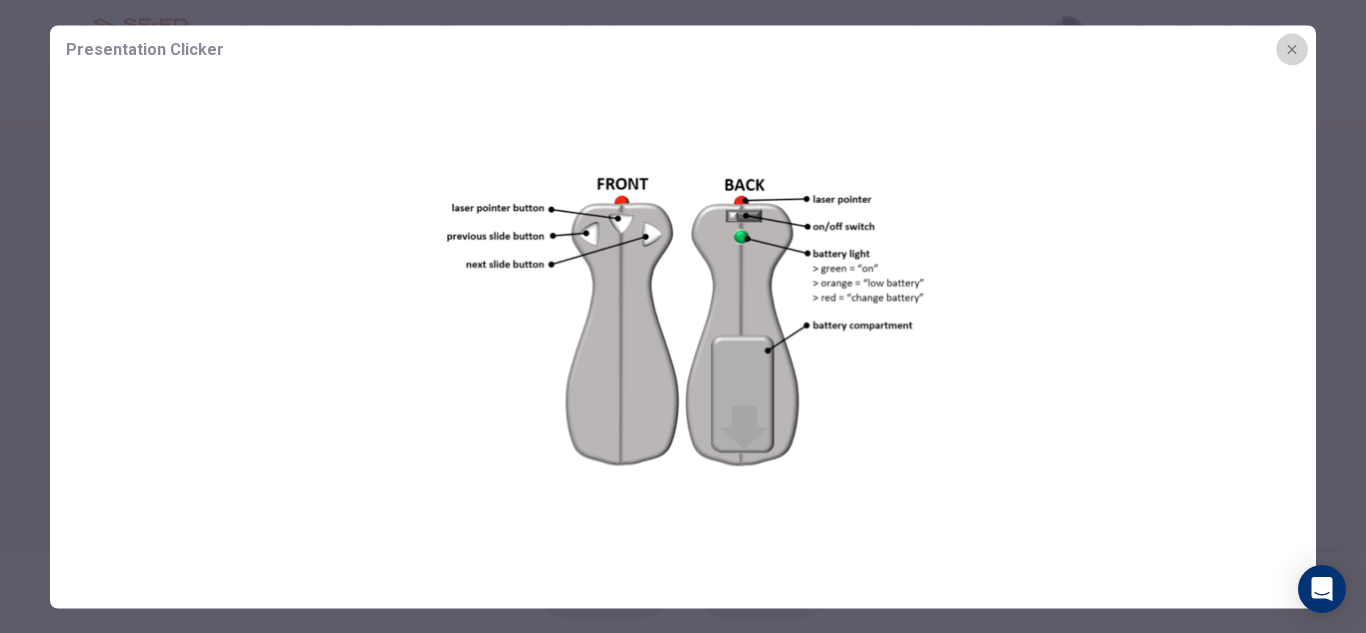 click at bounding box center (1292, 49) 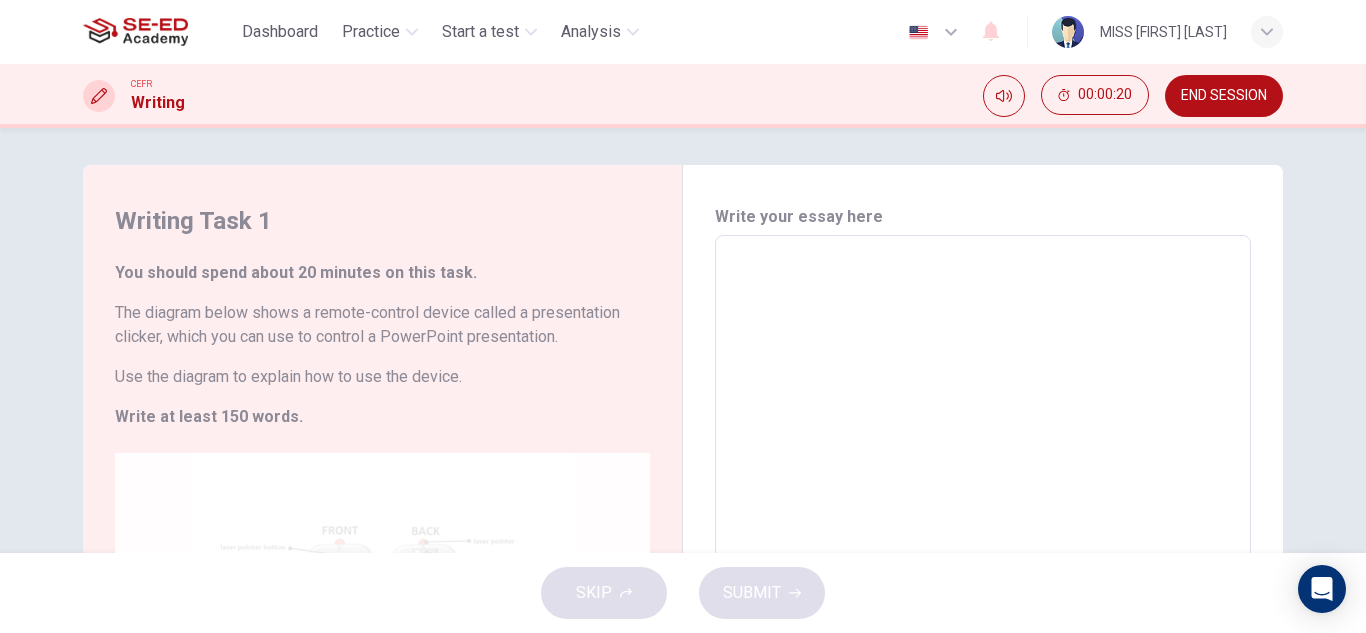 scroll, scrollTop: 0, scrollLeft: 0, axis: both 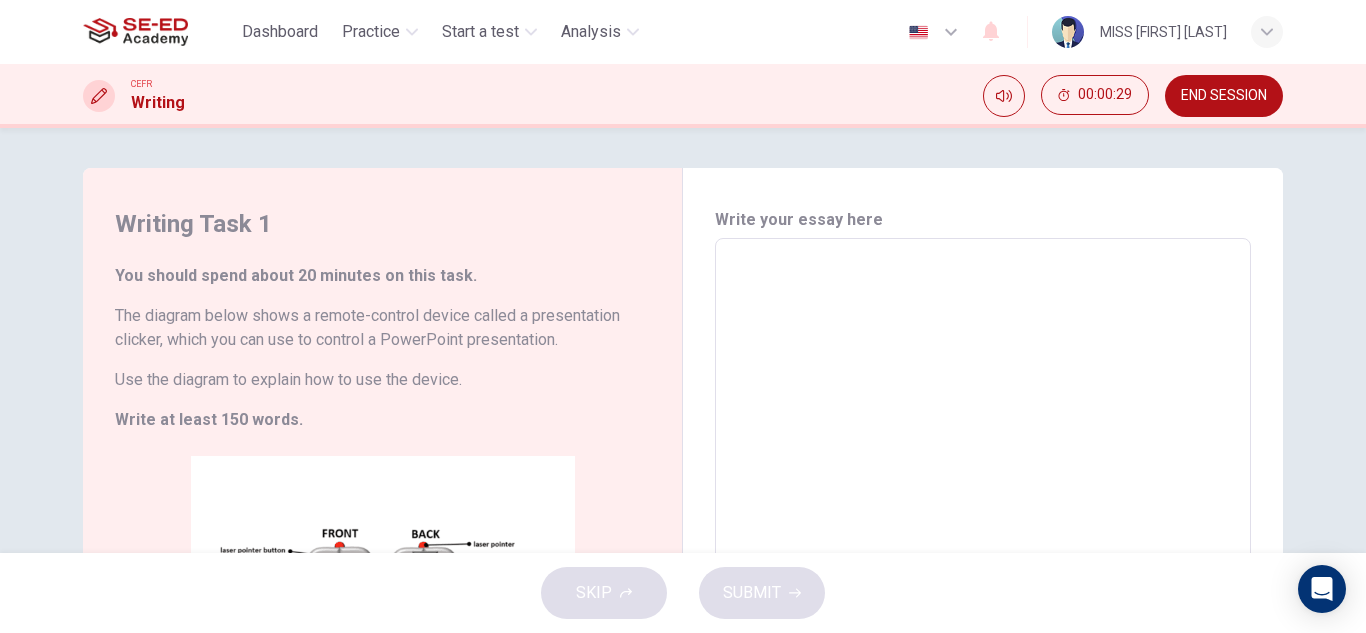 type 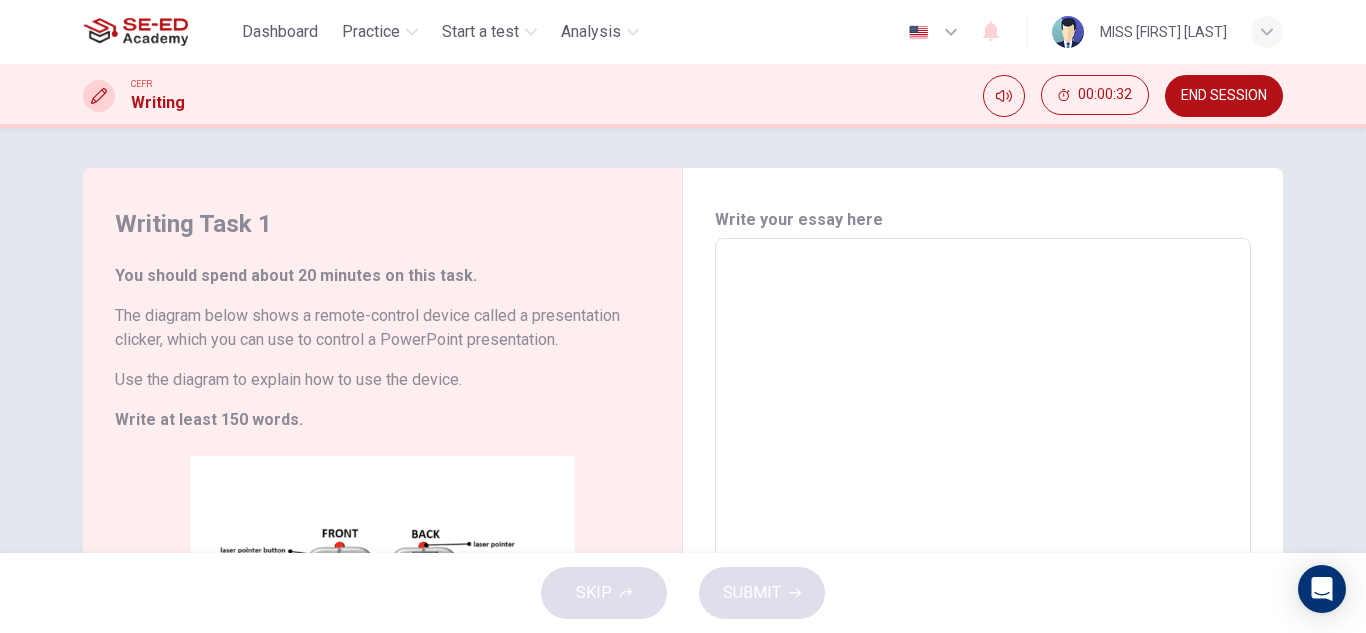click at bounding box center [983, 522] 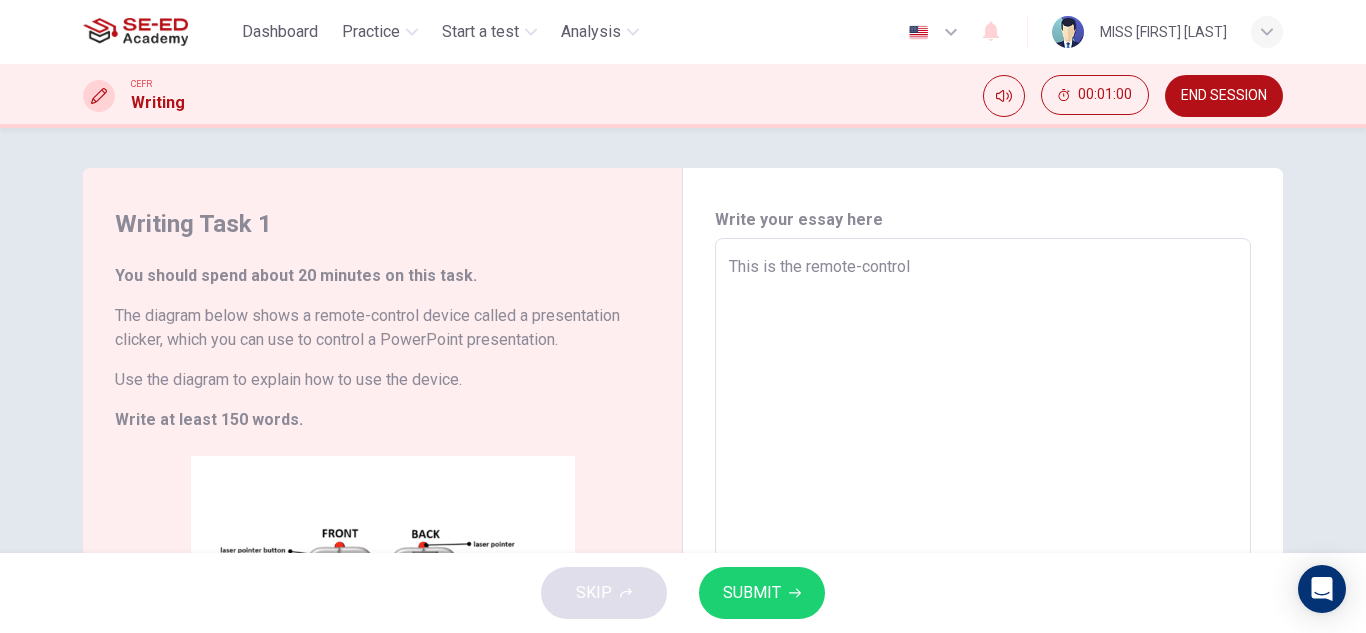 click on "This is the remote-control" at bounding box center (983, 522) 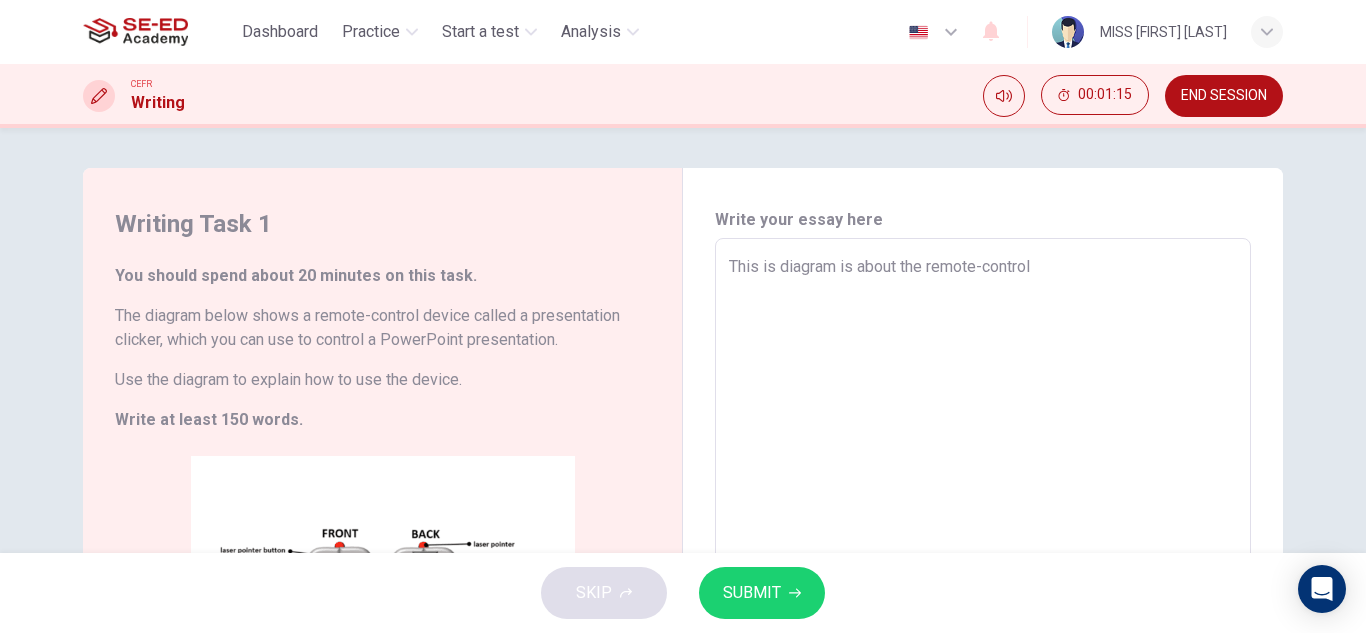 click on "This is diagram is about the remote-control" at bounding box center [983, 522] 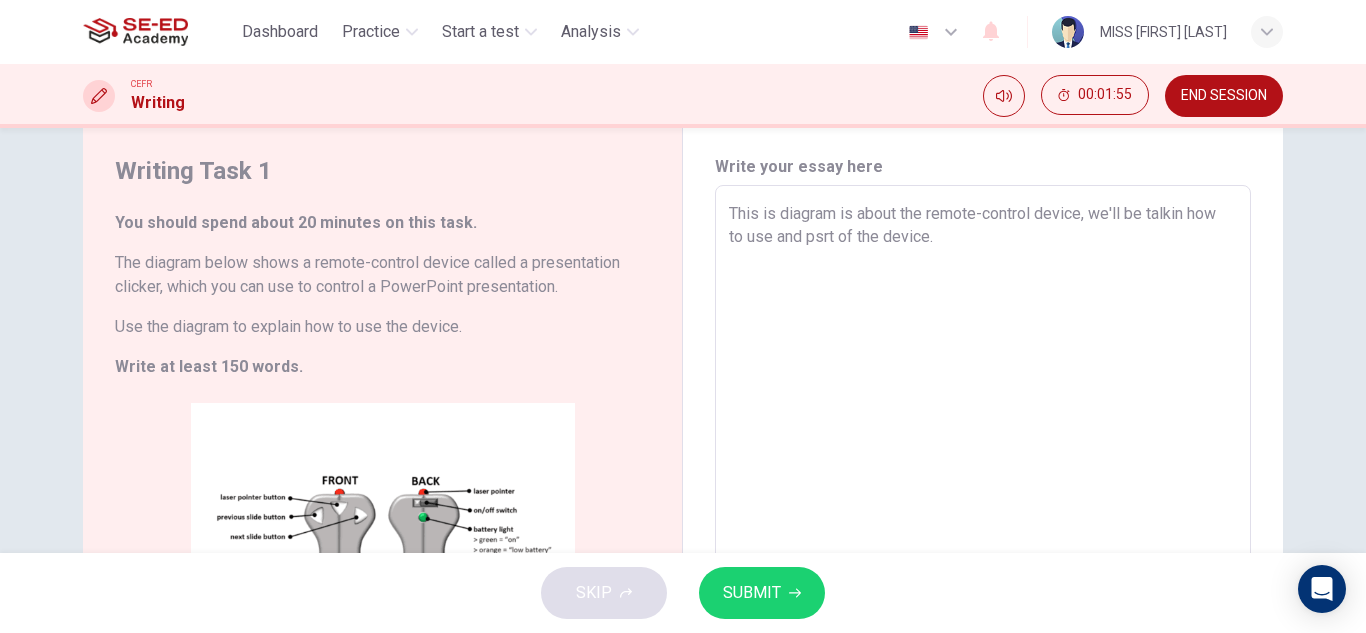 scroll, scrollTop: 100, scrollLeft: 0, axis: vertical 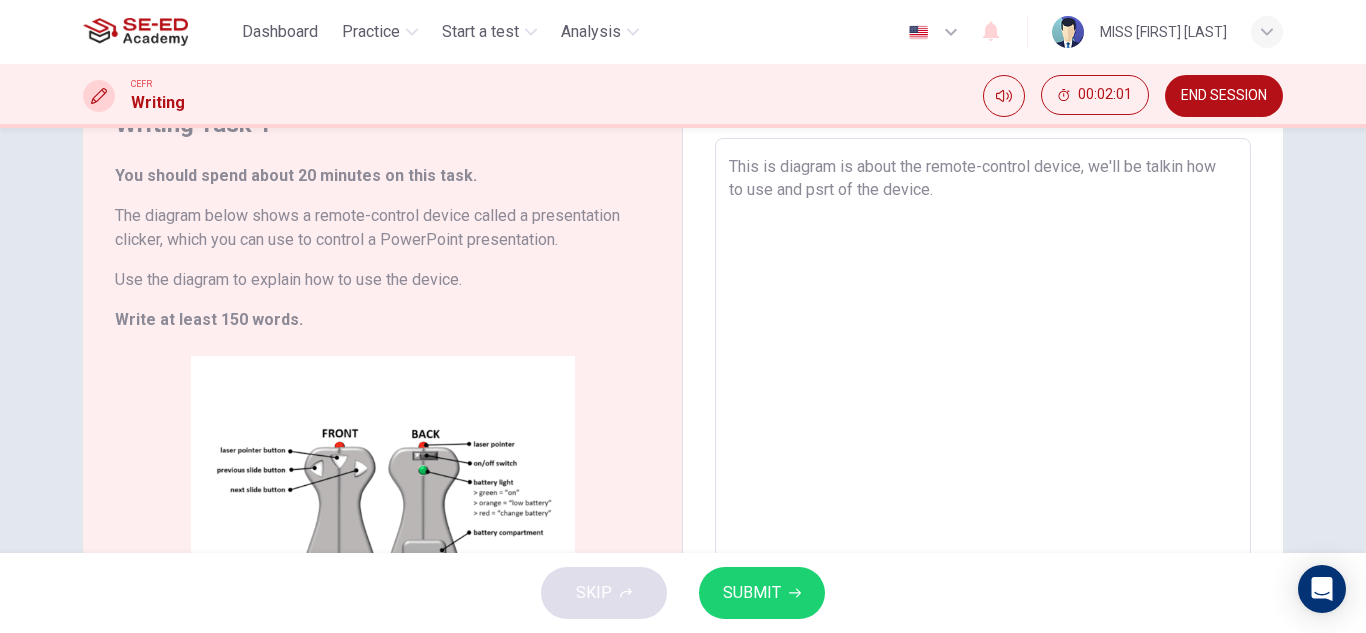 click on "This is diagram is about the remote-control device, we'll be talkin how to use and psrt of the device." at bounding box center (983, 422) 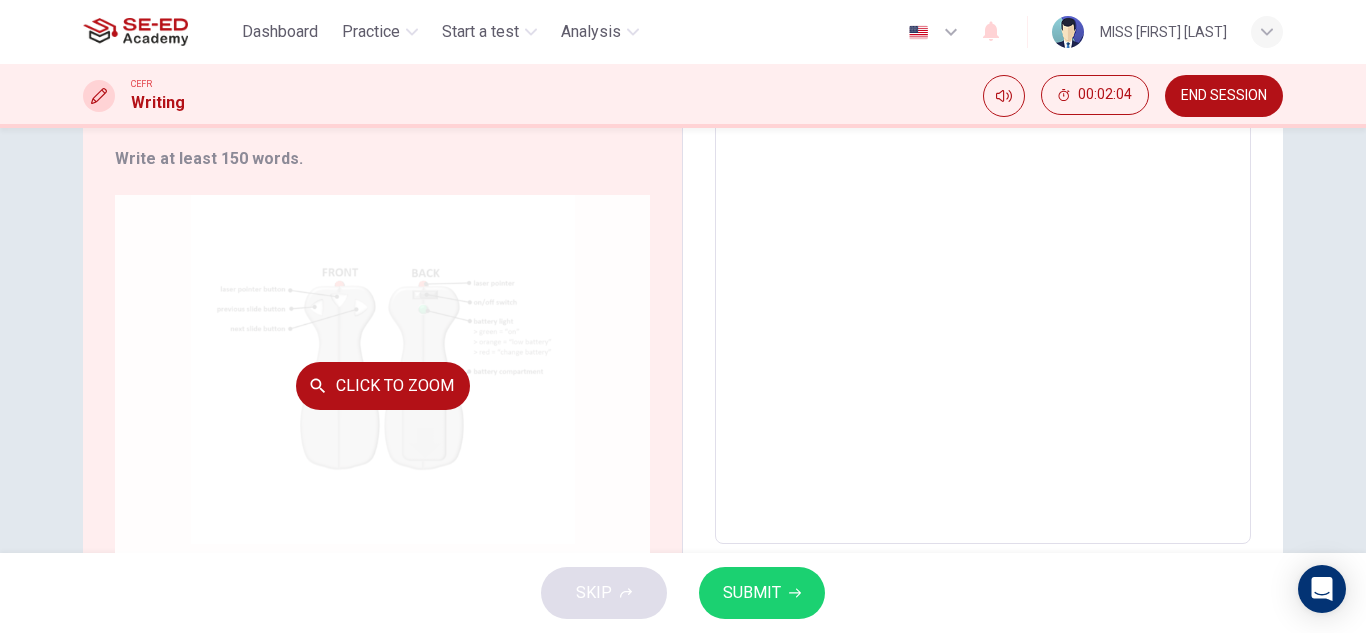 scroll, scrollTop: 300, scrollLeft: 0, axis: vertical 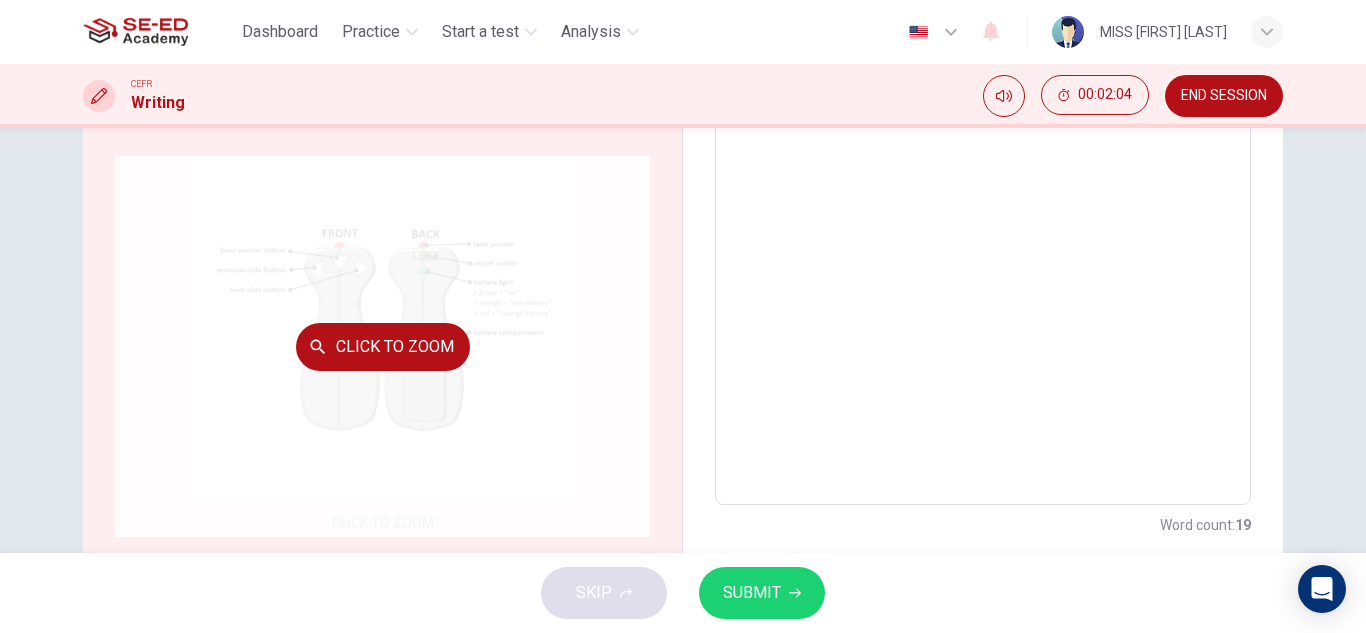click on "Click to Zoom" at bounding box center (383, 347) 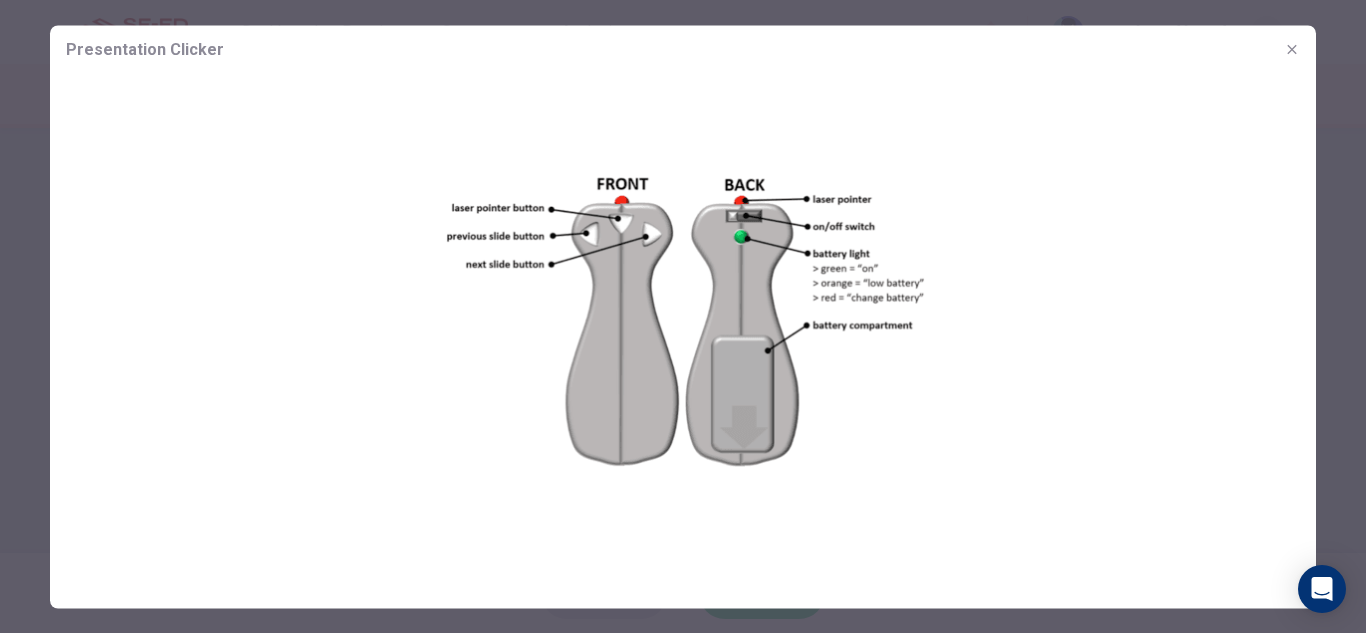 click at bounding box center [1292, 49] 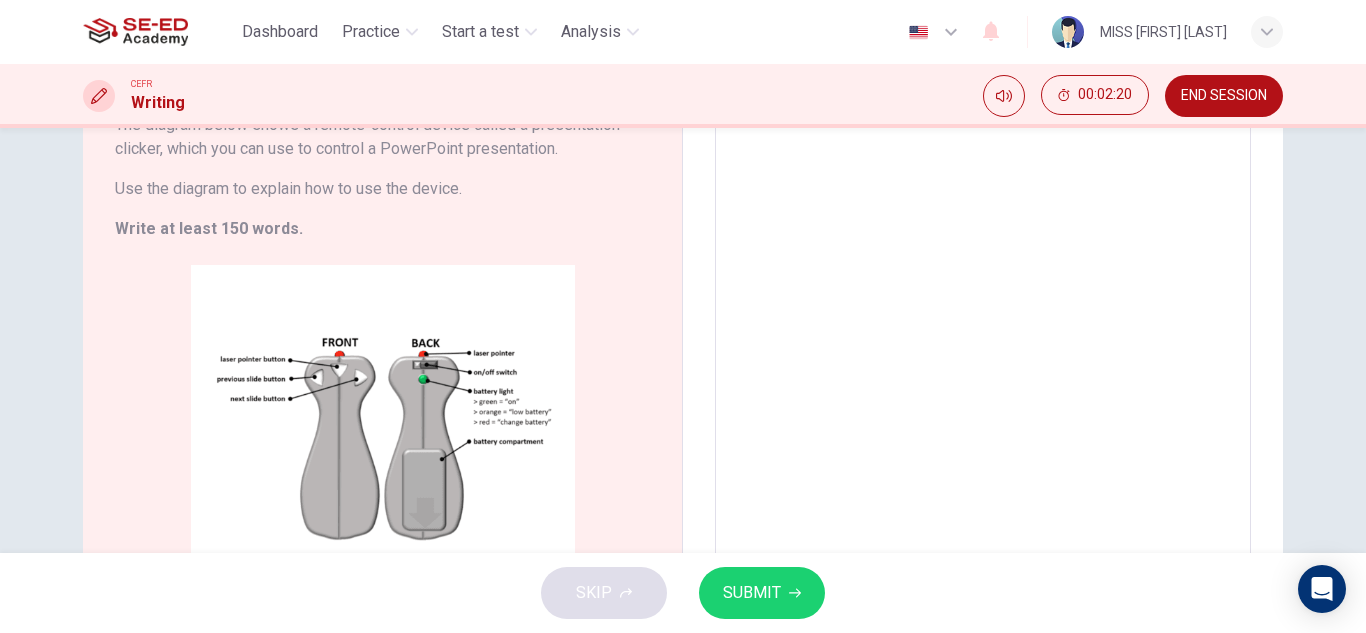 scroll, scrollTop: 0, scrollLeft: 0, axis: both 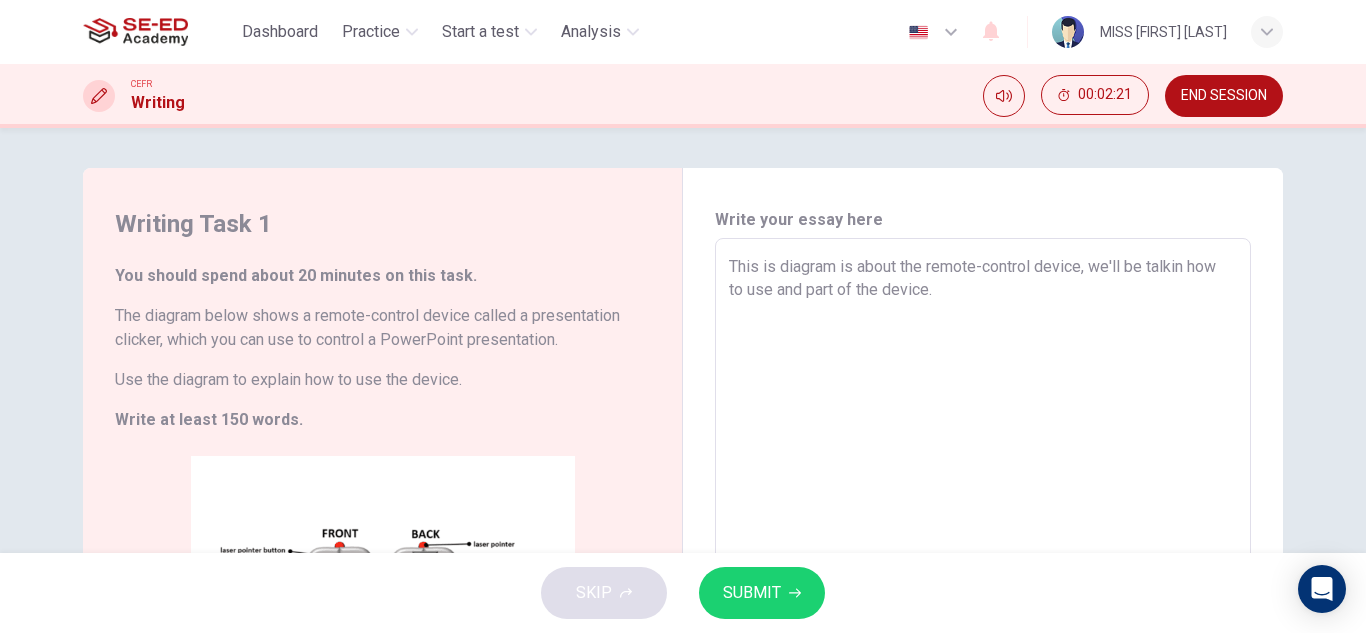 click on "This is diagram is about the remote-control device, we'll be talkin how to use and part of the device." at bounding box center [983, 522] 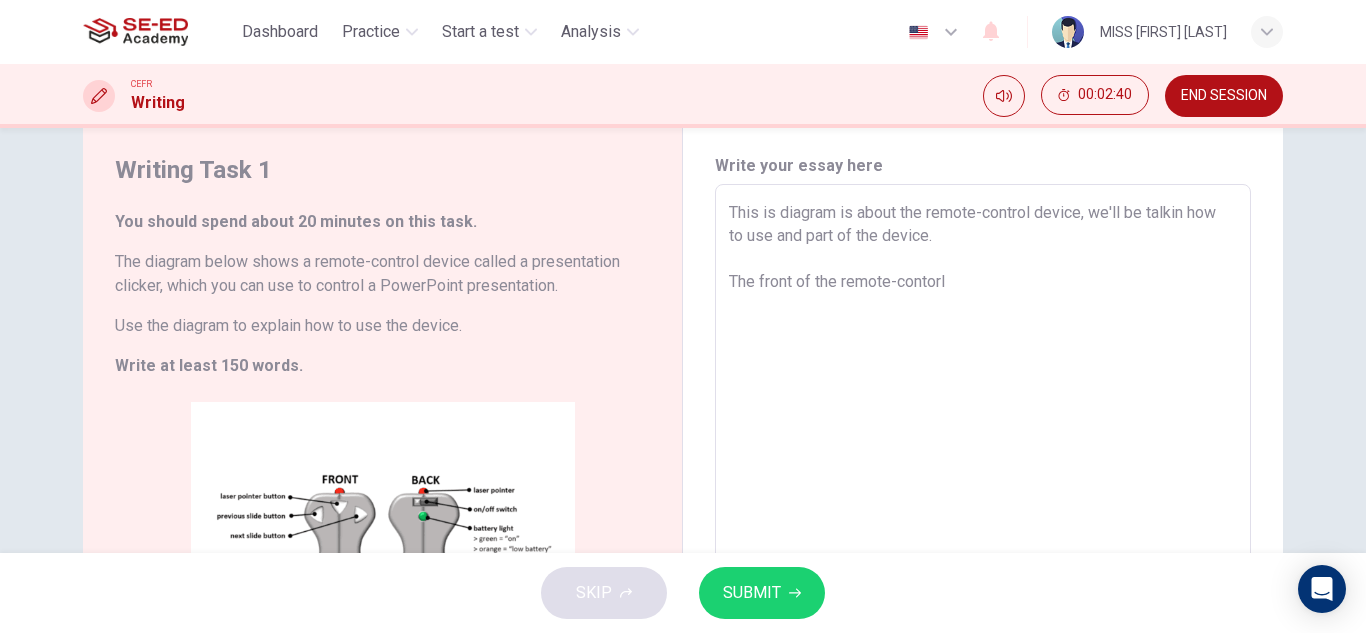 scroll, scrollTop: 100, scrollLeft: 0, axis: vertical 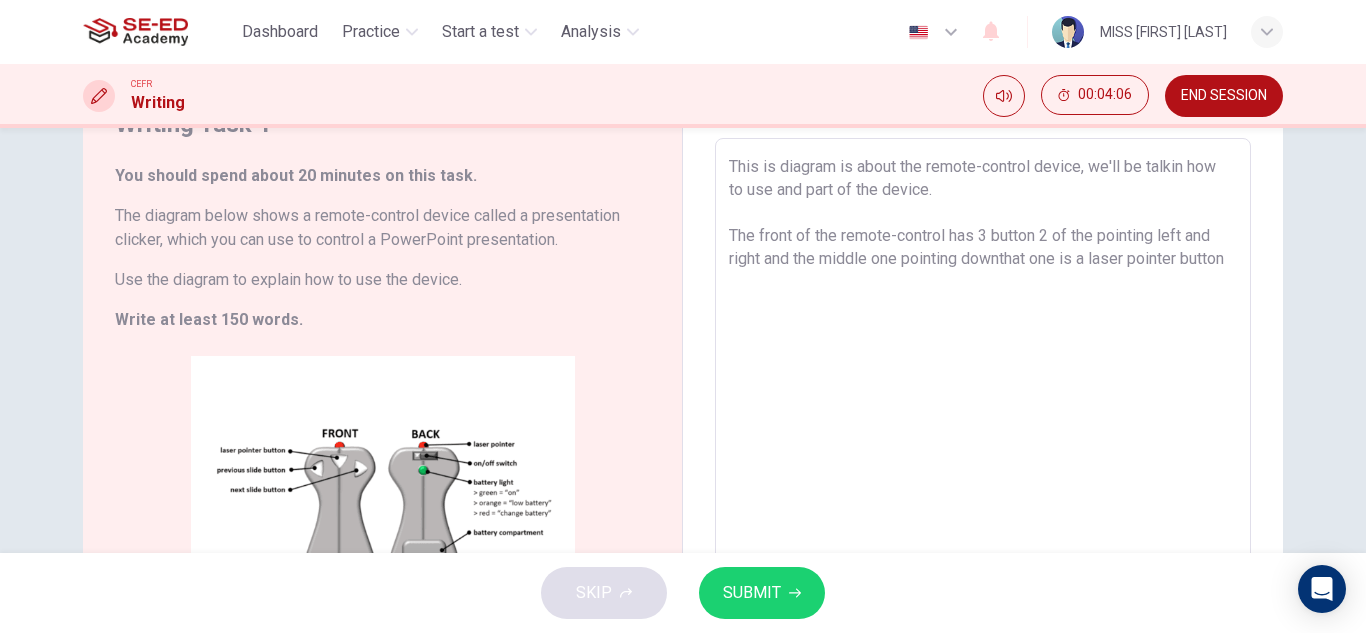 click on "This is diagram is about the remote-control device, we'll be talkin how to use and part of the device.
The front of the remote-control has 3 button 2 of the pointing left and right and the middle one pointing downthat one is a laser pointer button" at bounding box center (983, 422) 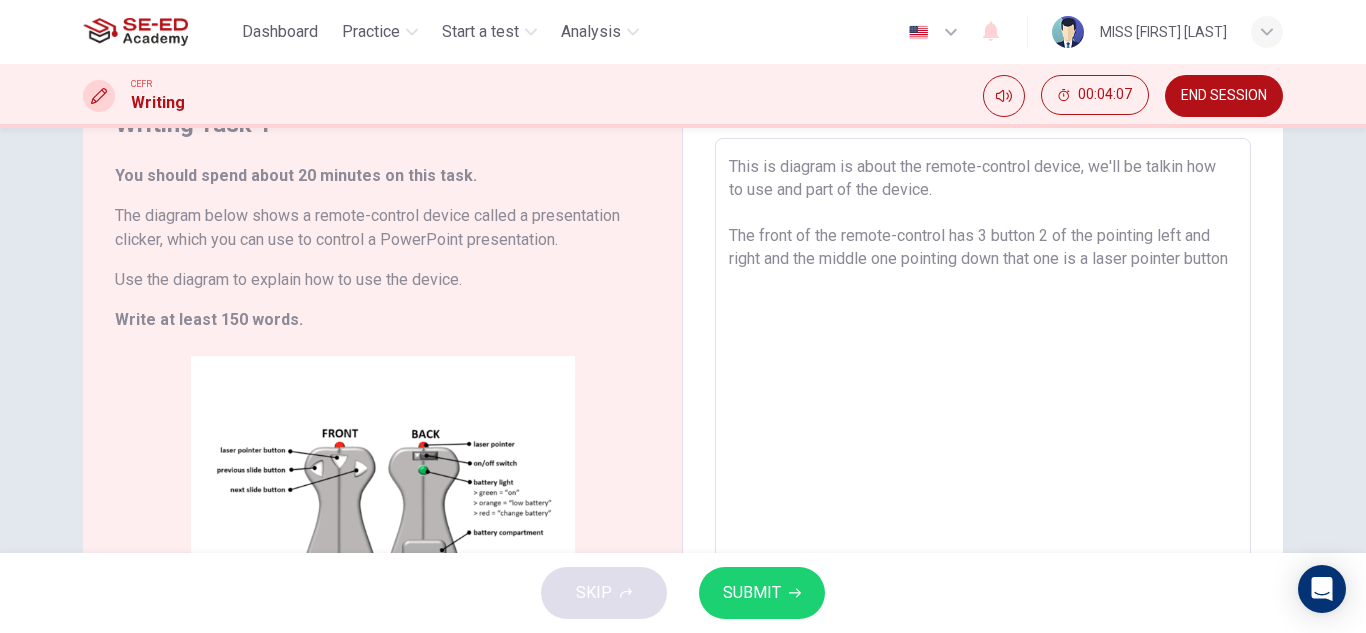 click on "This is diagram is about the remote-control device, we'll be talkin how to use and part of the device.
The front of the remote-control has 3 button 2 of the pointing left and right and the middle one pointing down that one is a laser pointer button" at bounding box center [983, 422] 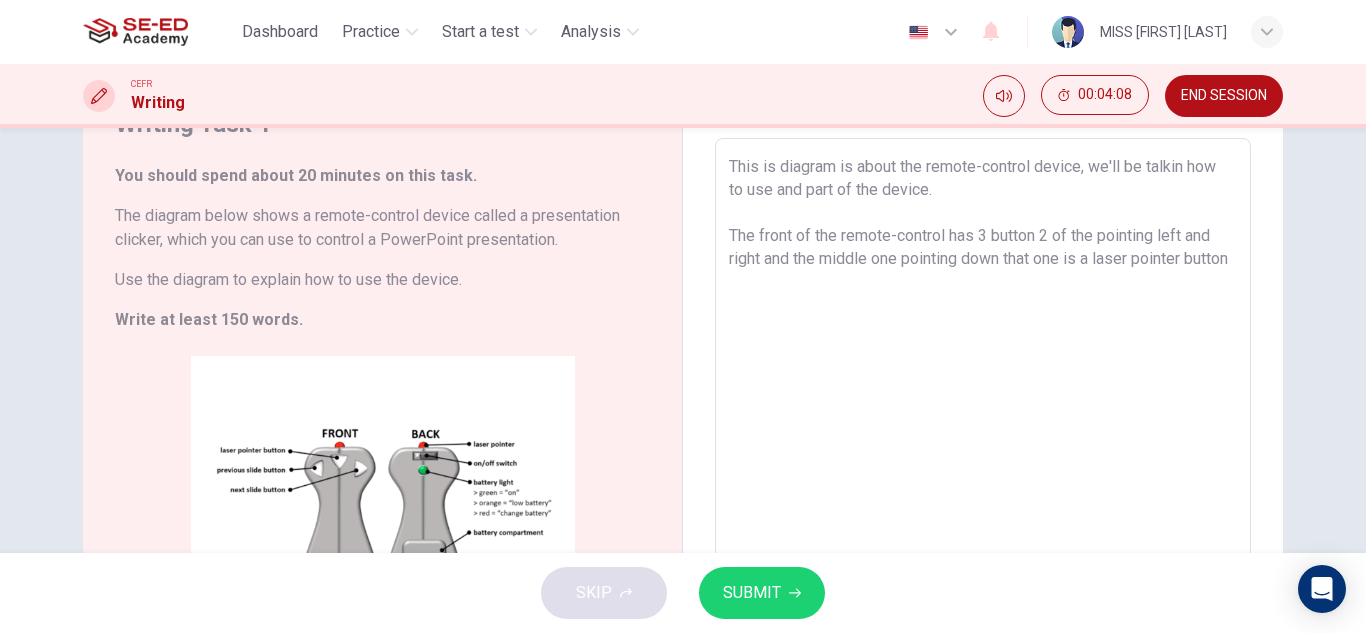 click on "This is diagram is about the remote-control device, we'll be talkin how to use and part of the device.
The front of the remote-control has 3 button 2 of the pointing left and right and the middle one pointing down that one is a laser pointer button" at bounding box center [983, 422] 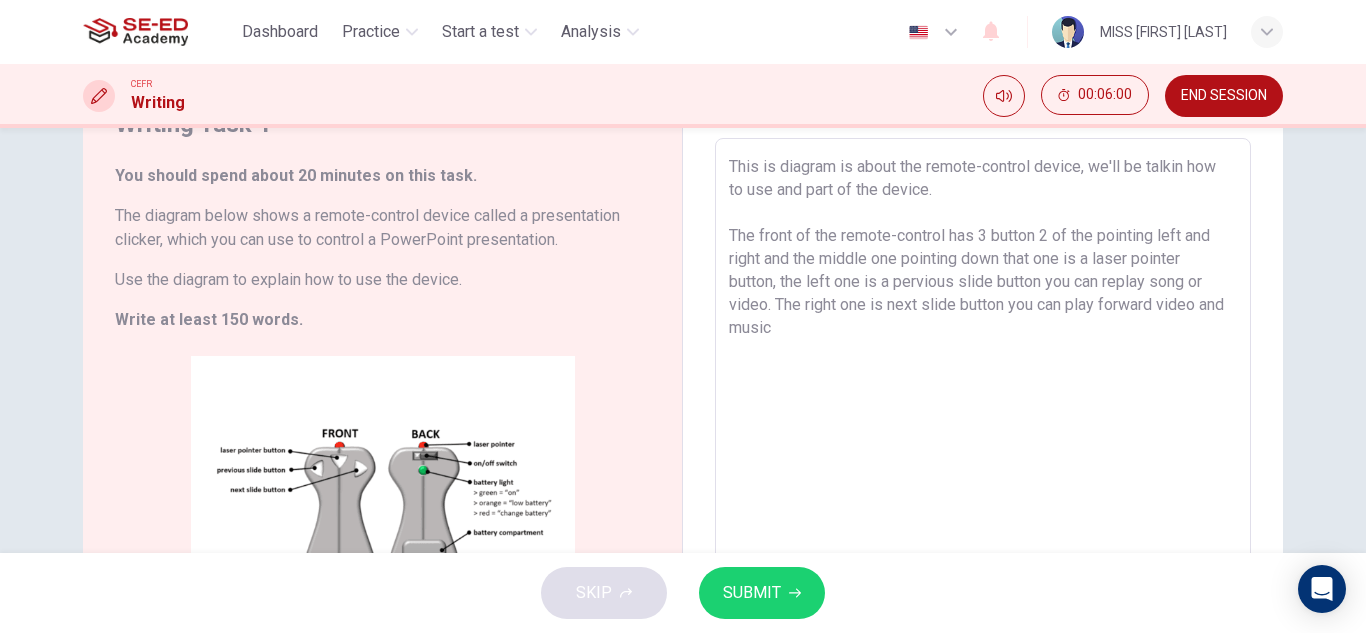 scroll, scrollTop: 200, scrollLeft: 0, axis: vertical 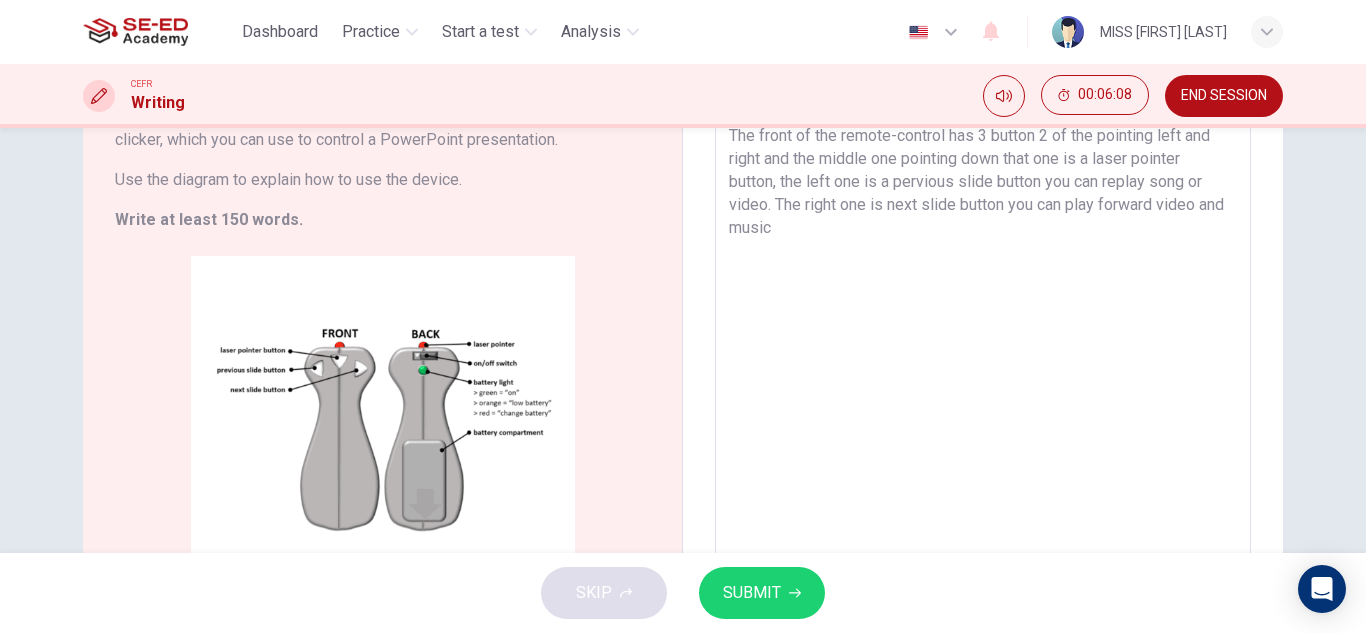 click on "This is diagram is about the remote-control device, we'll be talkin how to use and part of the device.
The front of the remote-control has 3 button 2 of the pointing left and right and the middle one pointing down that one is a laser pointer button, the left one is a pervious slide button you can replay song or video. The right one is next slide button you can play forward video and music" at bounding box center [983, 322] 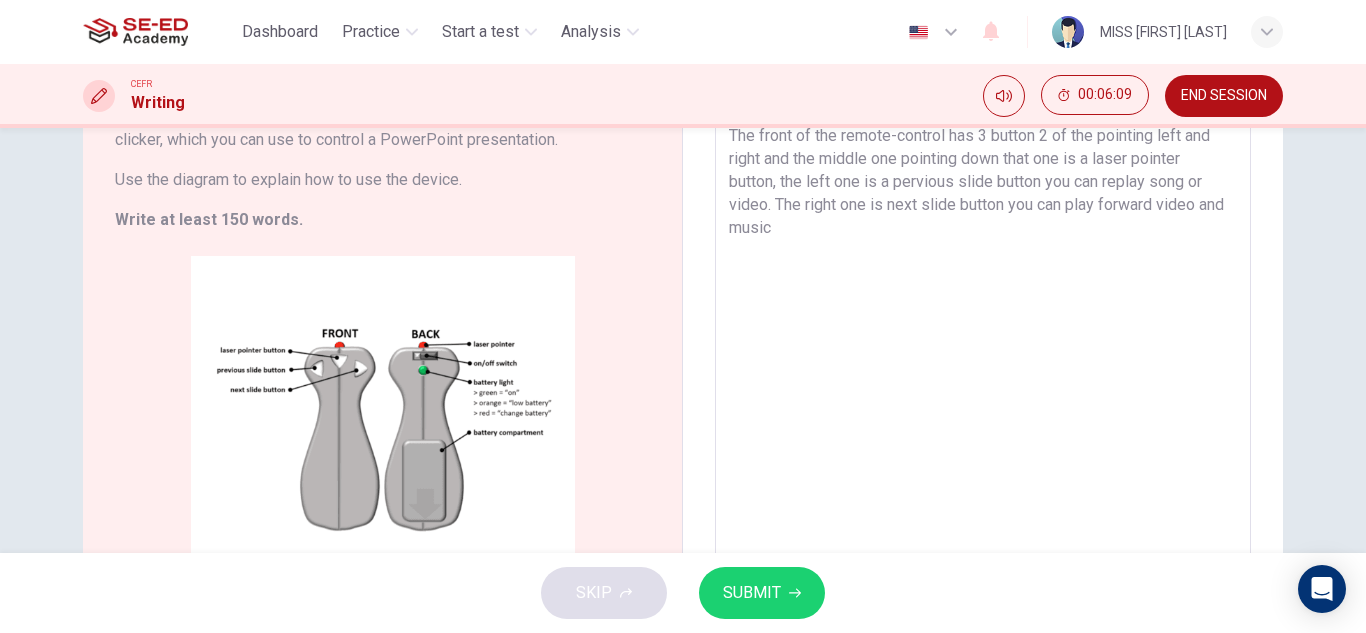 click on "This is diagram is about the remote-control device, we'll be talkin how to use and part of the device.
The front of the remote-control has 3 button 2 of the pointing left and right and the middle one pointing down that one is a laser pointer button, the left one is a pervious slide button you can replay song or video. The right one is next slide button you can play forward video and music" at bounding box center (983, 322) 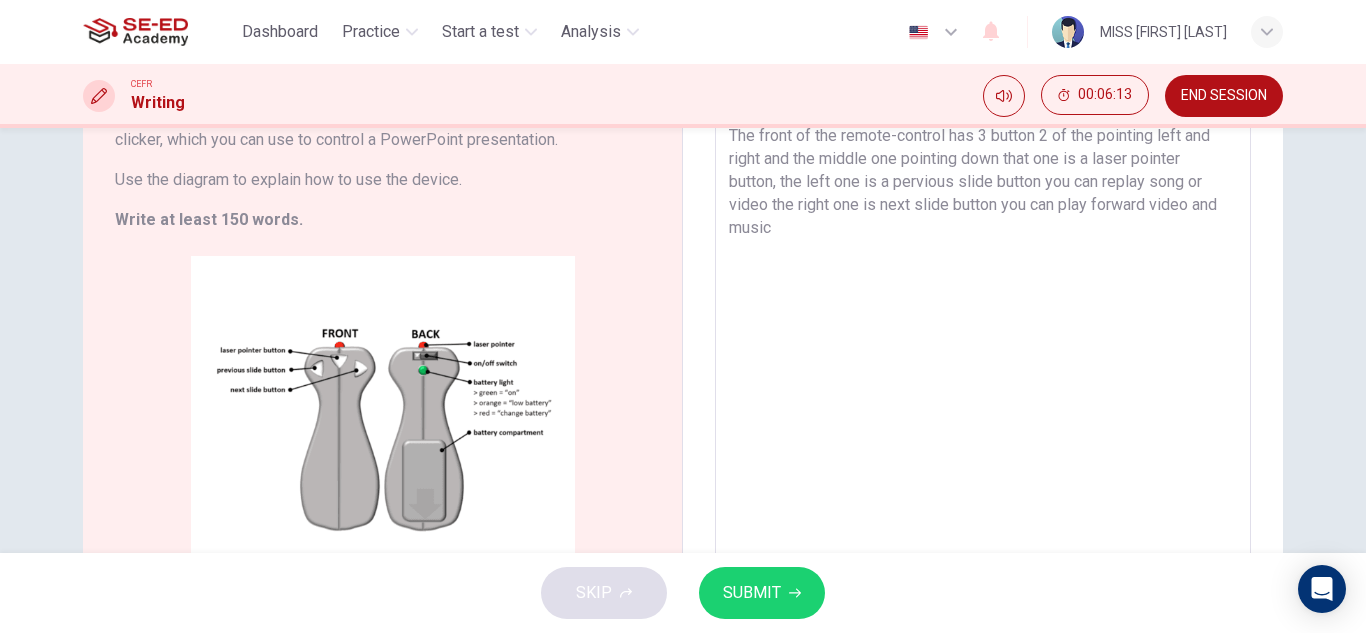 click on "This is diagram is about the remote-control device, we'll be talkin how to use and part of the device.
The front of the remote-control has 3 button 2 of the pointing left and right and the middle one pointing down that one is a laser pointer button, the left one is a pervious slide button you can replay song or video the right one is next slide button you can play forward video and music" at bounding box center [983, 322] 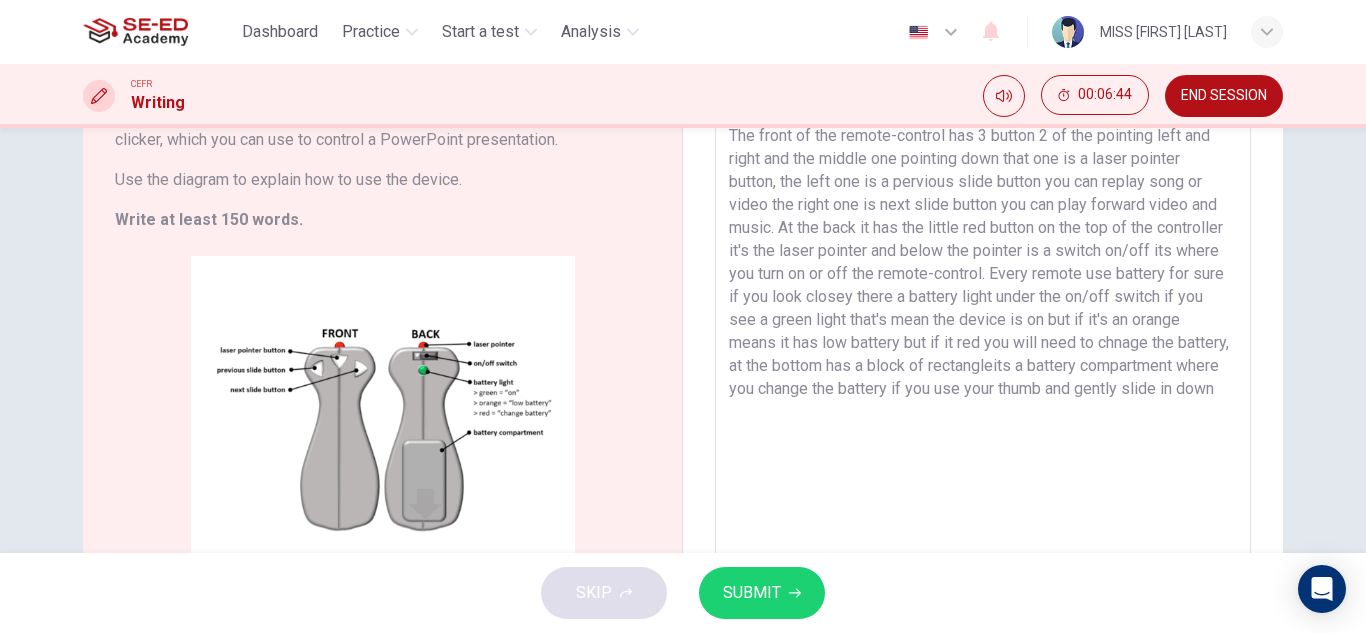 click on "This is diagram is about the remote-control device, we'll be talkin how to use and part of the device.
The front of the remote-control has 3 button 2 of the pointing left and right and the middle one pointing down that one is a laser pointer button, the left one is a pervious slide button you can replay song or video the right one is next slide button you can play forward video and music. At the back it has the little red button on the top of the controller it's the laser pointer and below the pointer is a switch on/off its where you turn on or off the remote-control. Every remote use battery for sure if you look closey there a battery light under the on/off switch if you see a green light that's mean the device is on but if it's an orange means it has low battery but if it red you will need to chnage the battery, at the bottom has a block of rectangleits a battery compartment where you change the battery if you use your thumb and gently slide in down" at bounding box center [983, 322] 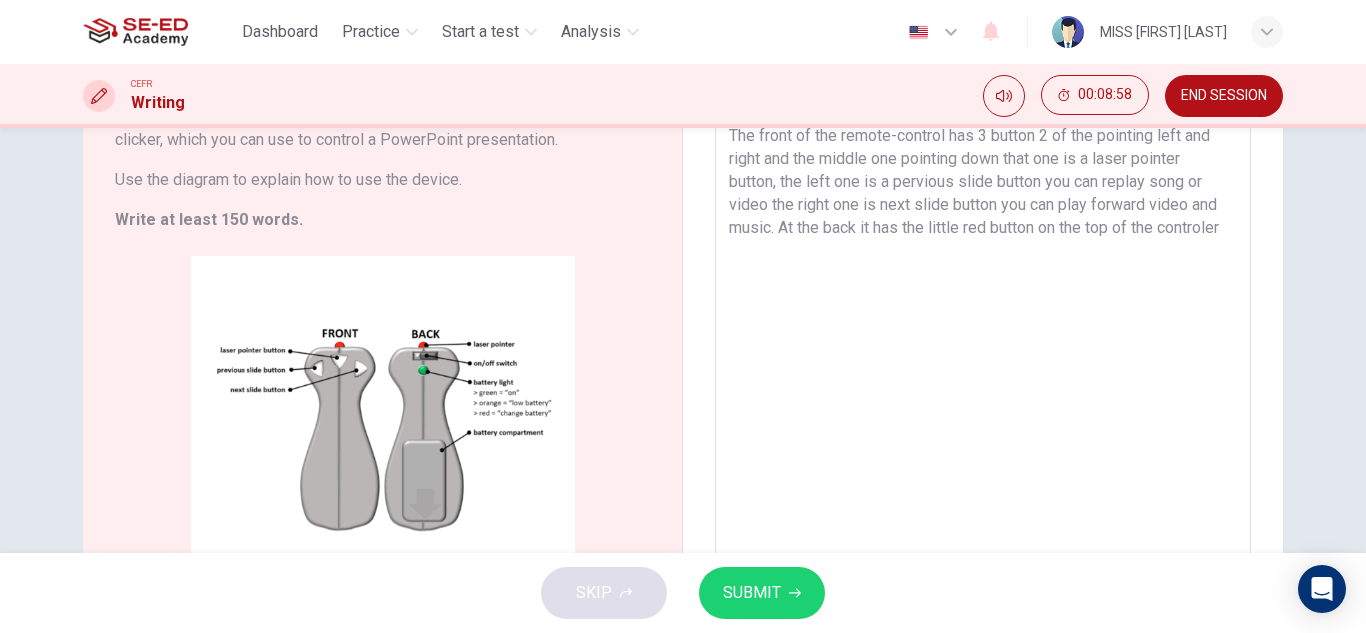 click on "This is diagram is about the remote-control device, we'll be talkin how to use and part of the device.
The front of the remote-control has 3 button 2 of the pointing left and right and the middle one pointing down that one is a laser pointer button, the left one is a pervious slide button you can replay song or video the right one is next slide button you can play forward video and music. At the back it has the little red button on the top of the controler" at bounding box center (983, 322) 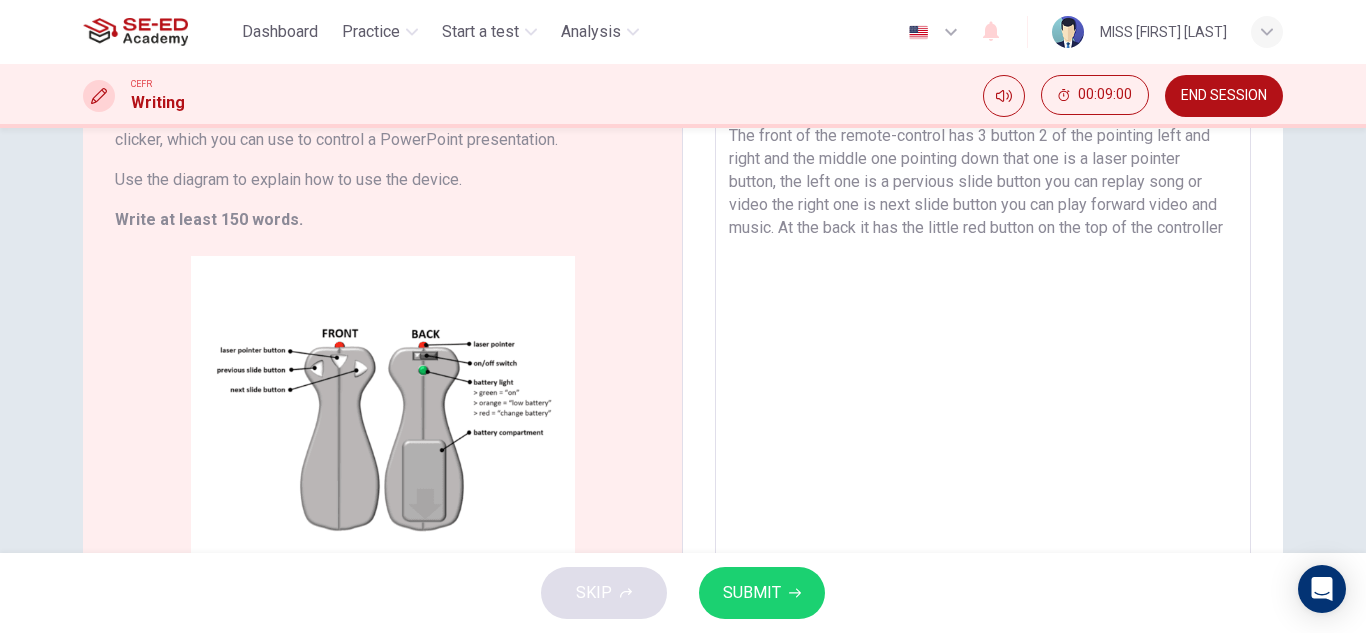click on "This is diagram is about the remote-control device, we'll be talkin how to use and part of the device.
The front of the remote-control has 3 button 2 of the pointing left and right and the middle one pointing down that one is a laser pointer button, the left one is a pervious slide button you can replay song or video the right one is next slide button you can play forward video and music. At the back it has the little red button on the top of the controller" at bounding box center [983, 322] 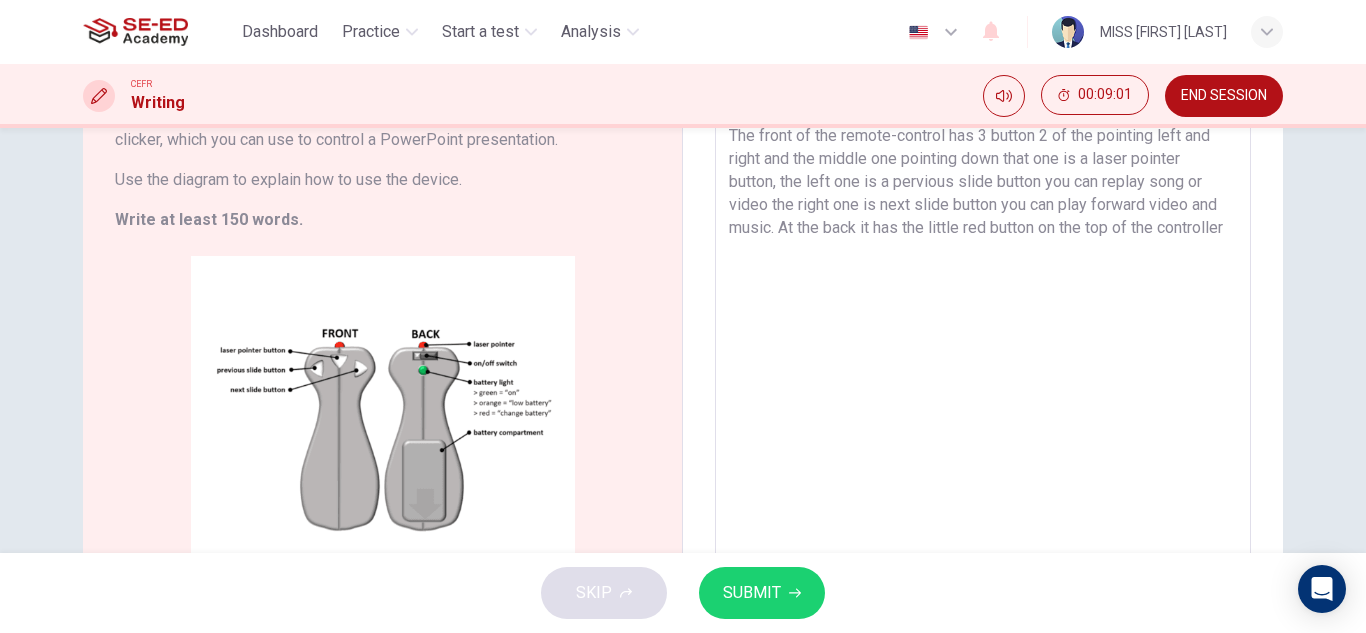 click on "This is diagram is about the remote-control device, we'll be talkin how to use and part of the device.
The front of the remote-control has 3 button 2 of the pointing left and right and the middle one pointing down that one is a laser pointer button, the left one is a pervious slide button you can replay song or video the right one is next slide button you can play forward video and music. At the back it has the little red button on the top of the controller" at bounding box center (983, 322) 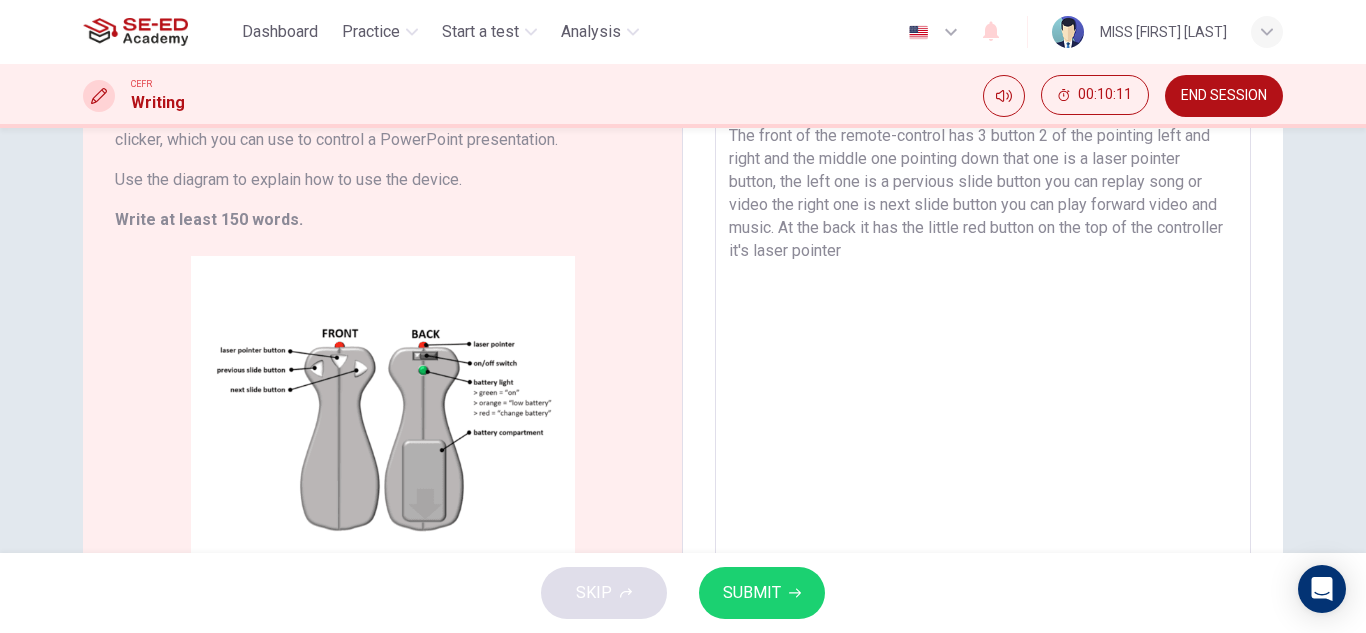 click on "This is diagram is about the remote-control device, we'll be talkin how to use and part of the device.
The front of the remote-control has 3 button 2 of the pointing left and right and the middle one pointing down that one is a laser pointer button, the left one is a pervious slide button you can replay song or video the right one is next slide button you can play forward video and music. At the back it has the little red button on the top of the controller it's laser pointer" at bounding box center (983, 322) 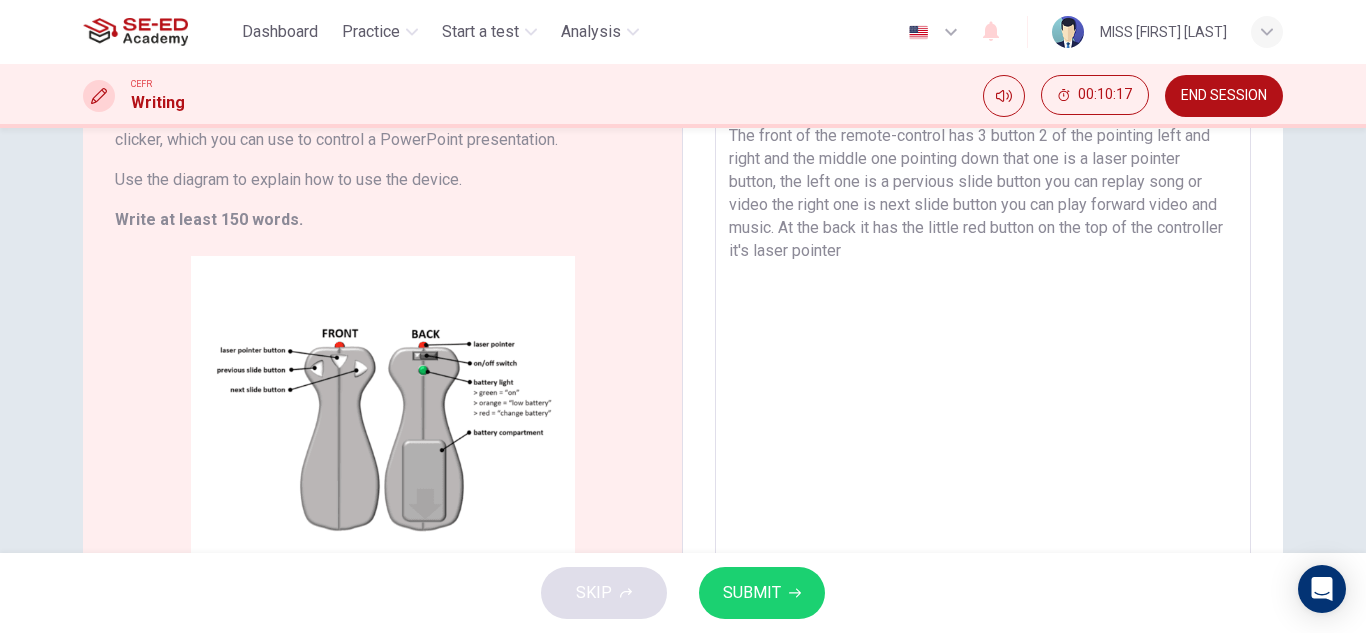 click on "This is diagram is about the remote-control device, we'll be talkin how to use and part of the device.
The front of the remote-control has 3 button 2 of the pointing left and right and the middle one pointing down that one is a laser pointer button, the left one is a pervious slide button you can replay song or video the right one is next slide button you can play forward video and music. At the back it has the little red button on the top of the controller it's laser pointer" at bounding box center [983, 322] 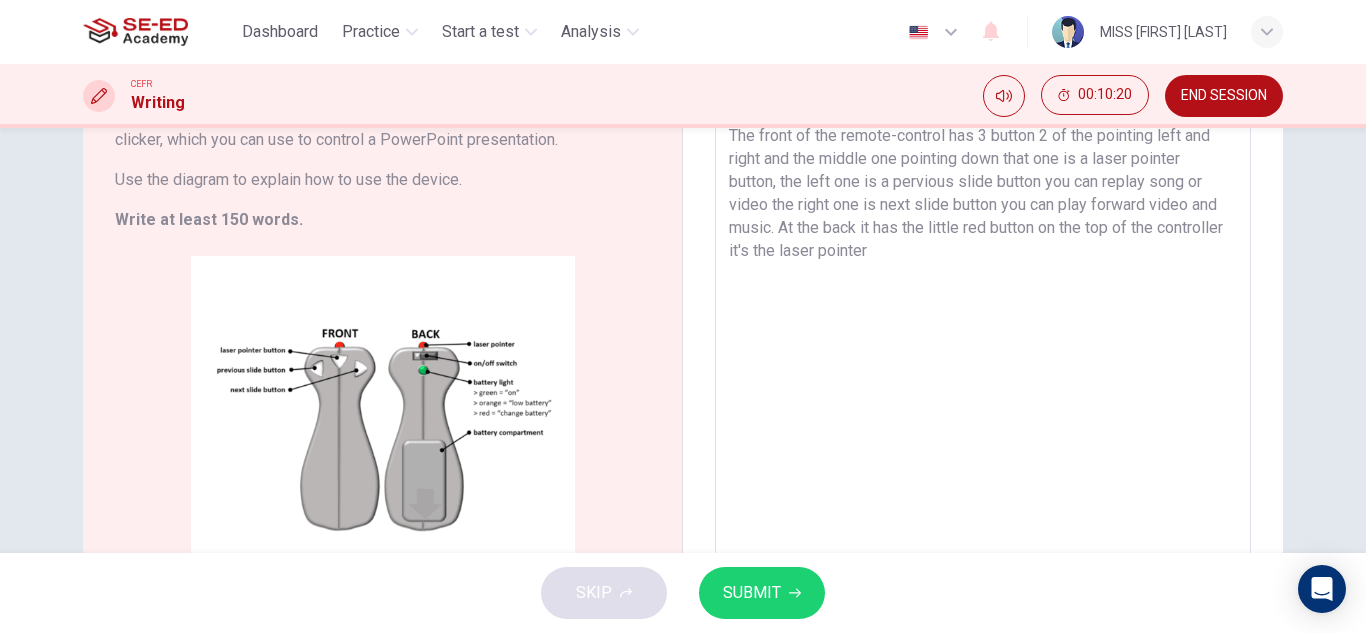 click on "This is diagram is about the remote-control device, we'll be talkin how to use and part of the device.
The front of the remote-control has 3 button 2 of the pointing left and right and the middle one pointing down that one is a laser pointer button, the left one is a pervious slide button you can replay song or video the right one is next slide button you can play forward video and music. At the back it has the little red button on the top of the controller it's the laser pointer" at bounding box center (983, 322) 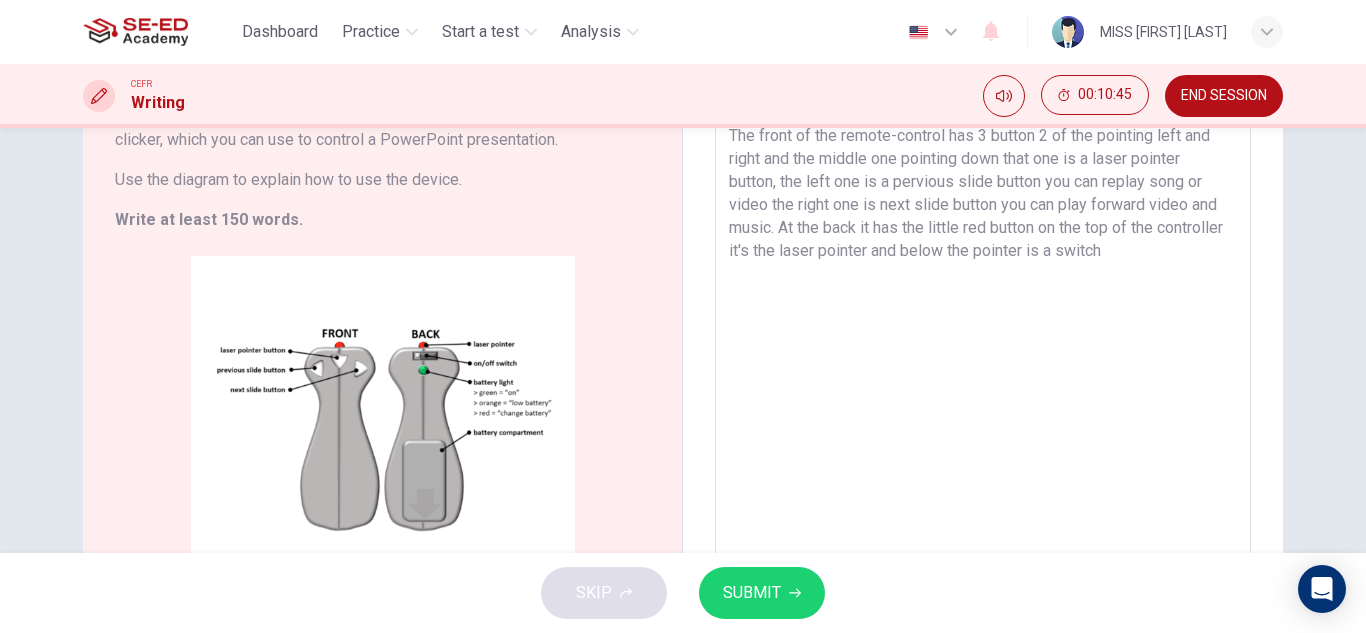 click on "This is diagram is about the remote-control device, we'll be talkin how to use and part of the device.
The front of the remote-control has 3 button 2 of the pointing left and right and the middle one pointing down that one is a laser pointer button, the left one is a pervious slide button you can replay song or video the right one is next slide button you can play forward video and music. At the back it has the little red button on the top of the controller it's the laser pointer and below the pointer is a switch" at bounding box center [983, 322] 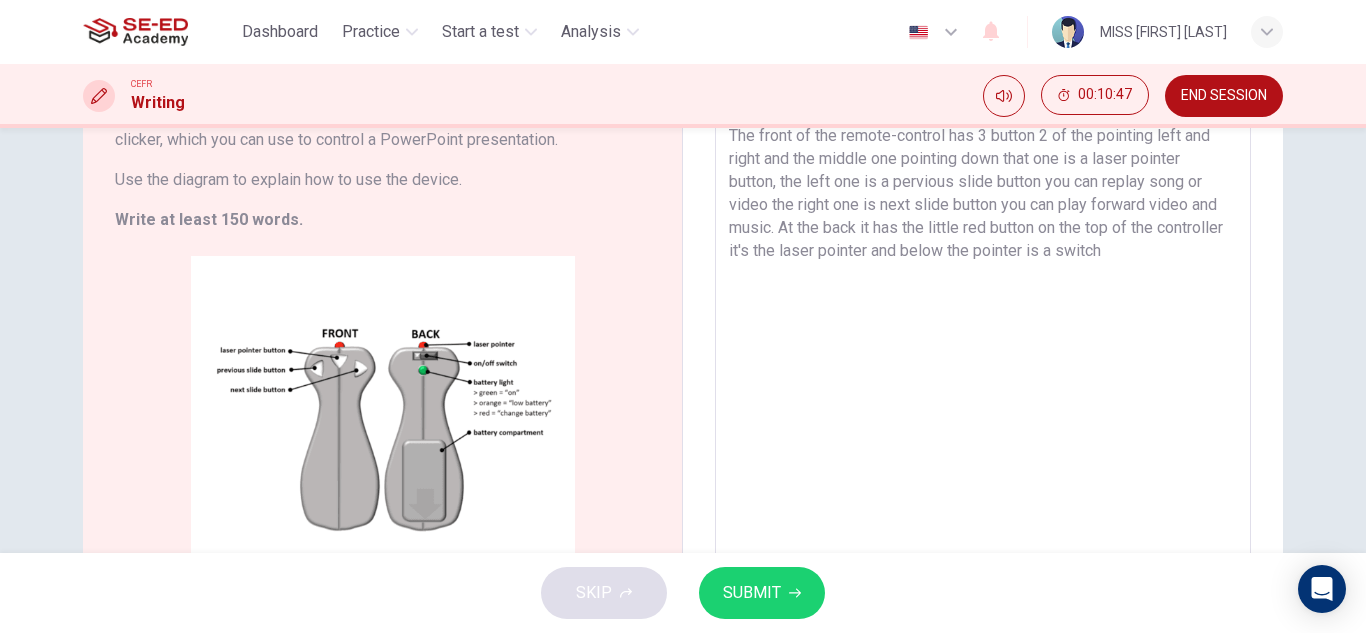 click on "This is diagram is about the remote-control device, we'll be talkin how to use and part of the device.
The front of the remote-control has 3 button 2 of the pointing left and right and the middle one pointing down that one is a laser pointer button, the left one is a pervious slide button you can replay song or video the right one is next slide button you can play forward video and music. At the back it has the little red button on the top of the controller it's the laser pointer and below the pointer is a switch" at bounding box center [983, 322] 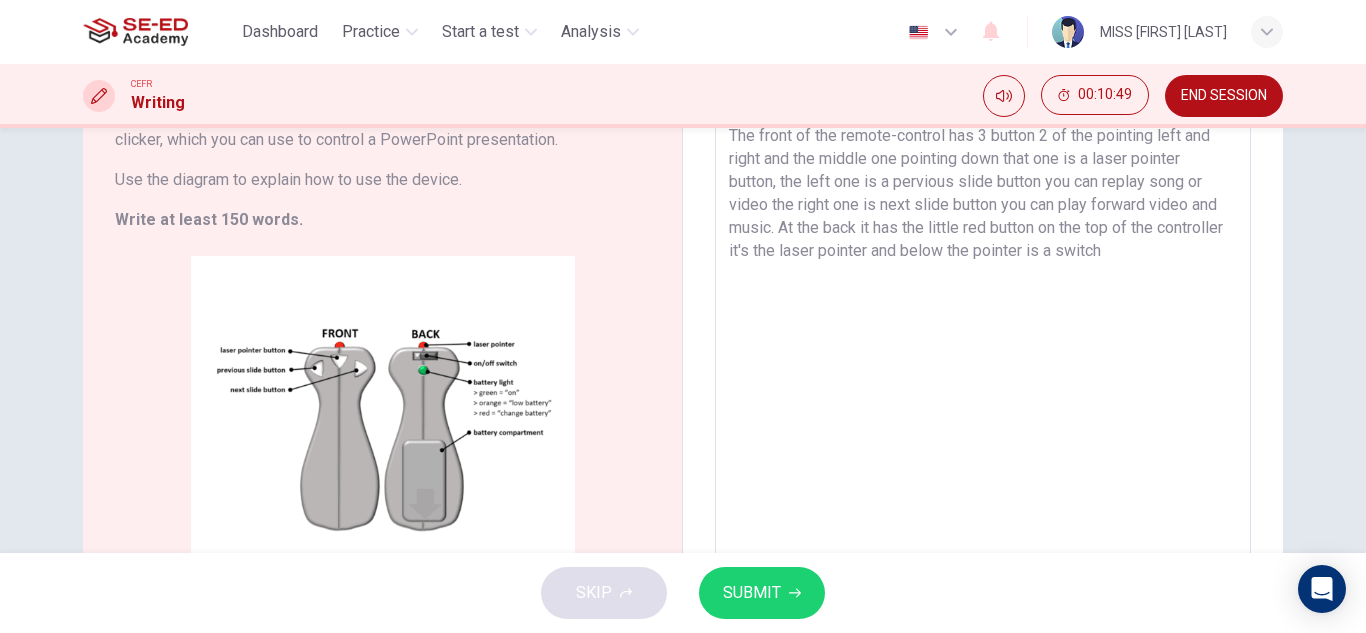 click on "This is diagram is about the remote-control device, we'll be talkin how to use and part of the device.
The front of the remote-control has 3 button 2 of the pointing left and right and the middle one pointing down that one is a laser pointer button, the left one is a pervious slide button you can replay song or video the right one is next slide button you can play forward video and music. At the back it has the little red button on the top of the controller it's the laser pointer and below the pointer is a switch" at bounding box center [983, 322] 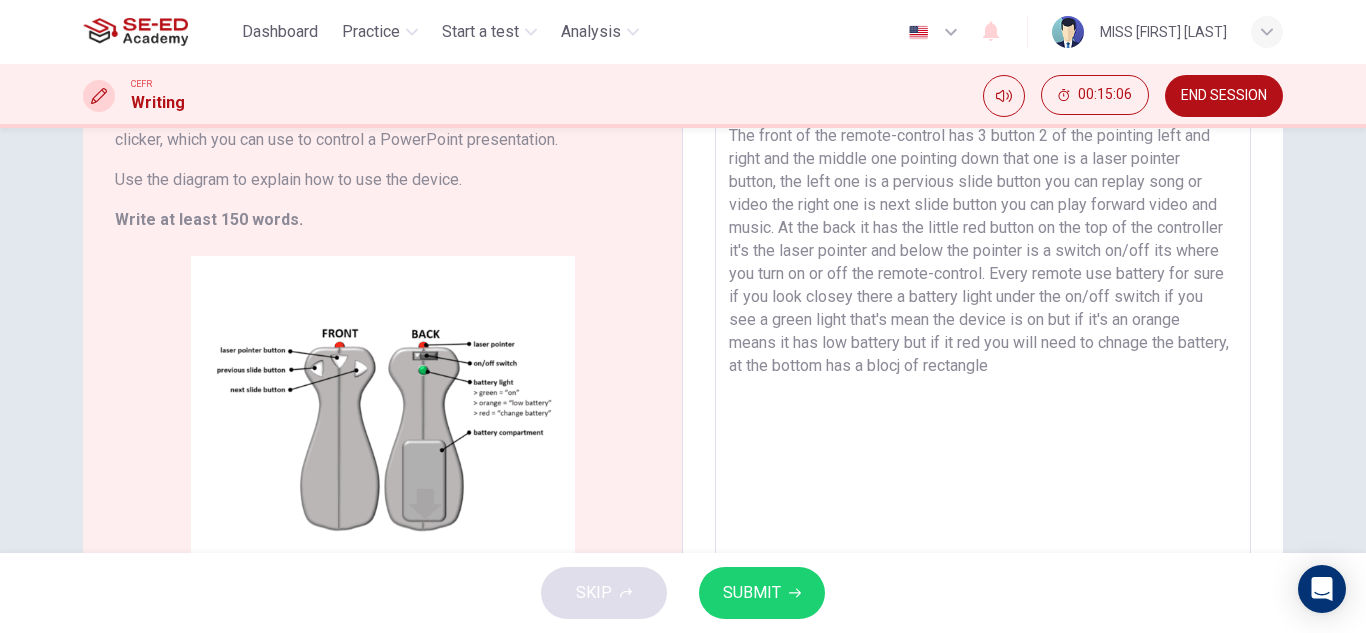 click on "This is diagram is about the remote-control device, we'll be talkin how to use and part of the device.
The front of the remote-control has 3 button 2 of the pointing left and right and the middle one pointing down that one is a laser pointer button, the left one is a pervious slide button you can replay song or video the right one is next slide button you can play forward video and music. At the back it has the little red button on the top of the controller it's the laser pointer and below the pointer is a switch on/off its where you turn on or off the remote-control. Every remote use battery for sure if you look closey there a battery light under the on/off switch if you see a green light that's mean the device is on but if it's an orange means it has low battery but if it red you will need to chnage the battery, at the bottom has a blocj of rectangle" at bounding box center (983, 322) 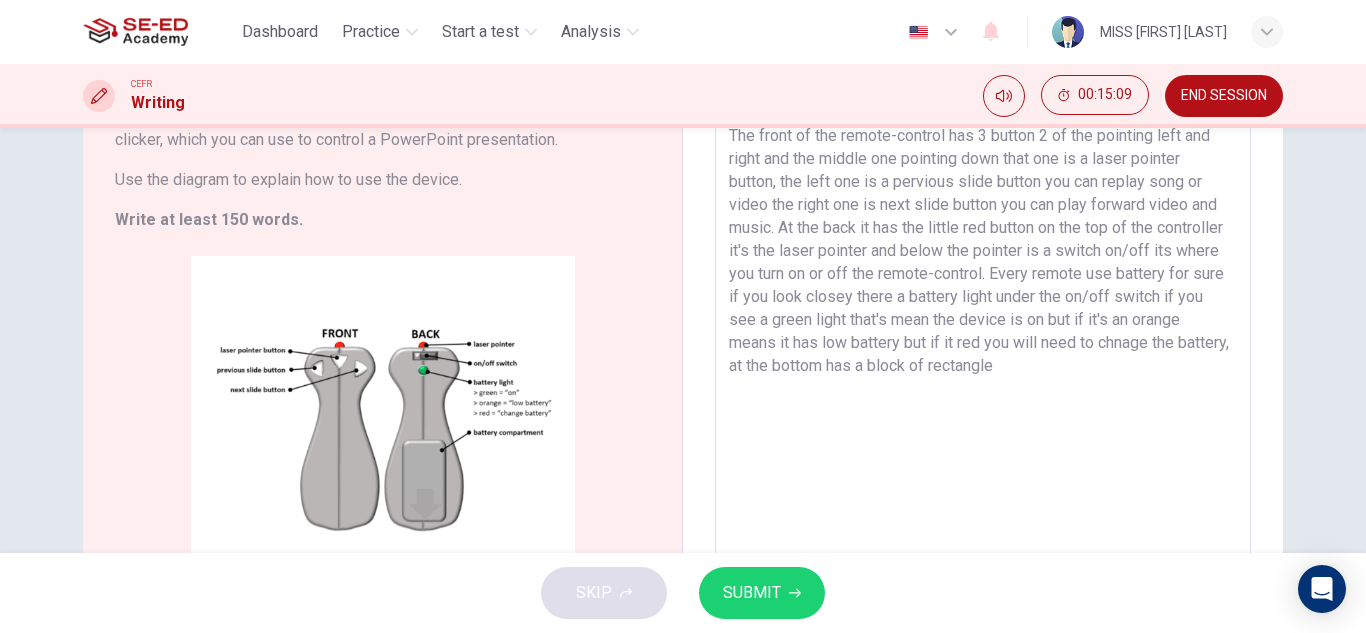 click on "This is diagram is about the remote-control device, we'll be talkin how to use and part of the device.
The front of the remote-control has 3 button 2 of the pointing left and right and the middle one pointing down that one is a laser pointer button, the left one is a pervious slide button you can replay song or video the right one is next slide button you can play forward video and music. At the back it has the little red button on the top of the controller it's the laser pointer and below the pointer is a switch on/off its where you turn on or off the remote-control. Every remote use battery for sure if you look closey there a battery light under the on/off switch if you see a green light that's mean the device is on but if it's an orange means it has low battery but if it red you will need to chnage the battery, at the bottom has a block of rectangle" at bounding box center [983, 322] 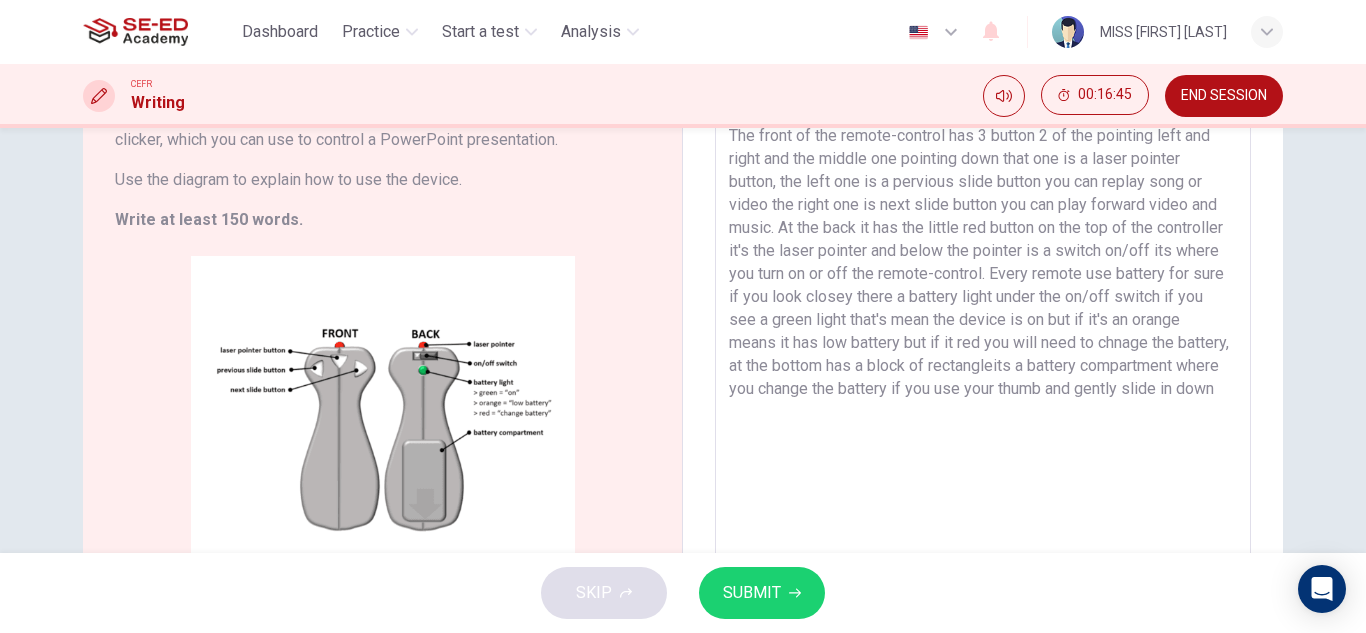 click on "This is diagram is about the remote-control device, we'll be talkin how to use and part of the device.
The front of the remote-control has 3 button 2 of the pointing left and right and the middle one pointing down that one is a laser pointer button, the left one is a pervious slide button you can replay song or video the right one is next slide button you can play forward video and music. At the back it has the little red button on the top of the controller it's the laser pointer and below the pointer is a switch on/off its where you turn on or off the remote-control. Every remote use battery for sure if you look closey there a battery light under the on/off switch if you see a green light that's mean the device is on but if it's an orange means it has low battery but if it red you will need to chnage the battery, at the bottom has a block of rectangleits a battery compartment where you change the battery if you use your thumb and gently slide in down" at bounding box center [983, 322] 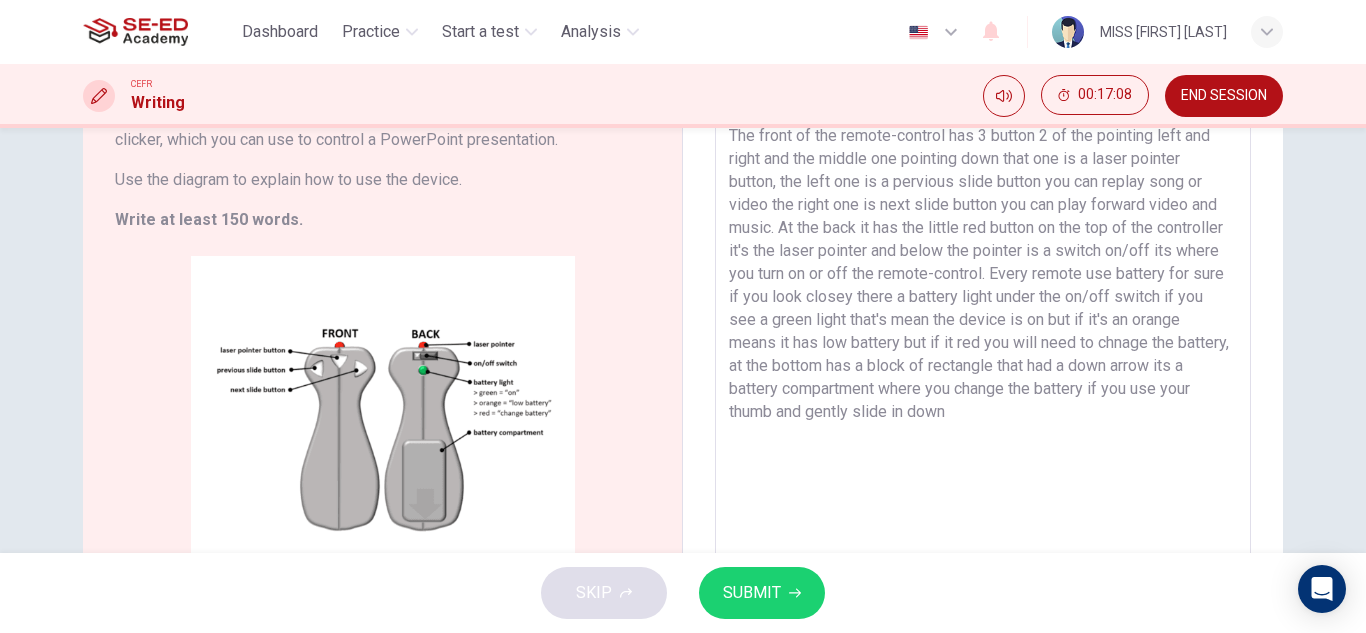 click on "This is diagram is about the remote-control device, we'll be talkin how to use and part of the device.
The front of the remote-control has 3 button 2 of the pointing left and right and the middle one pointing down that one is a laser pointer button, the left one is a pervious slide button you can replay song or video the right one is next slide button you can play forward video and music. At the back it has the little red button on the top of the controller it's the laser pointer and below the pointer is a switch on/off its where you turn on or off the remote-control. Every remote use battery for sure if you look closey there a battery light under the on/off switch if you see a green light that's mean the device is on but if it's an orange means it has low battery but if it red you will need to chnage the battery, at the bottom has a block of rectangle that had a down arrow its a battery compartment where you change the battery if you use your thumb and gently slide in down" at bounding box center (983, 322) 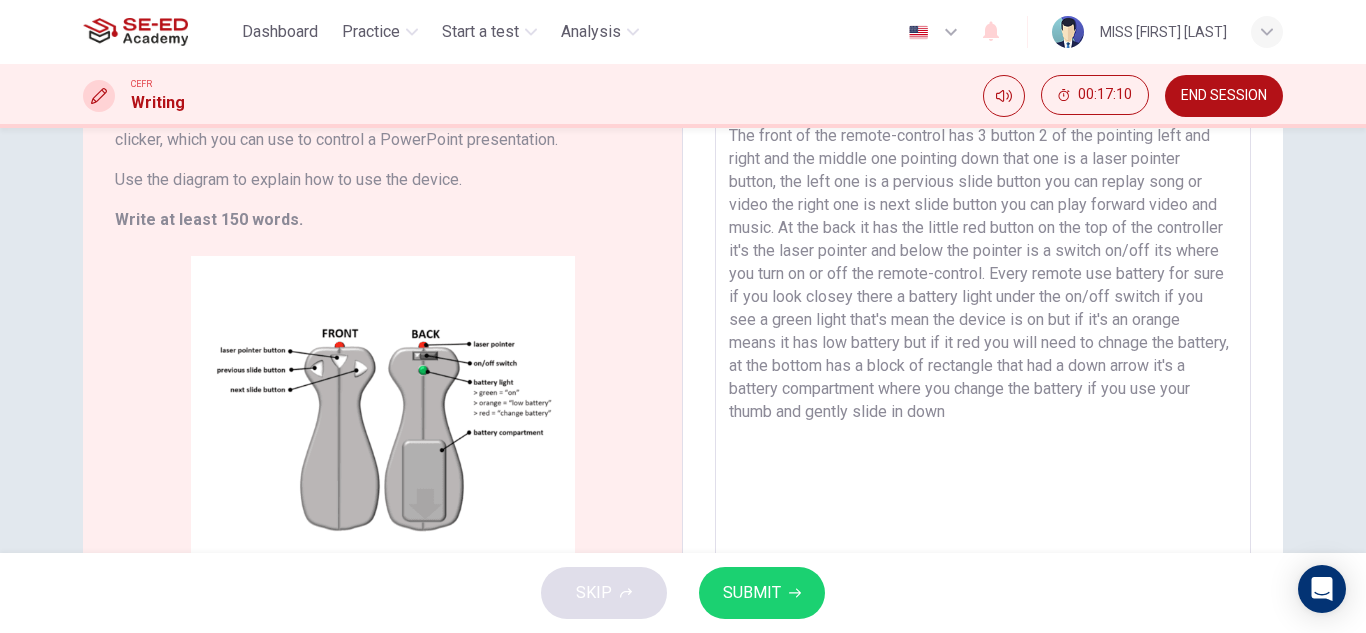 click on "This is diagram is about the remote-control device, we'll be talkin how to use and part of the device.
The front of the remote-control has 3 button 2 of the pointing left and right and the middle one pointing down that one is a laser pointer button, the left one is a pervious slide button you can replay song or video the right one is next slide button you can play forward video and music. At the back it has the little red button on the top of the controller it's the laser pointer and below the pointer is a switch on/off its where you turn on or off the remote-control. Every remote use battery for sure if you look closey there a battery light under the on/off switch if you see a green light that's mean the device is on but if it's an orange means it has low battery but if it red you will need to chnage the battery, at the bottom has a block of rectangle that had a down arrow it's a battery compartment where you change the battery if you use your thumb and gently slide in down" at bounding box center [983, 322] 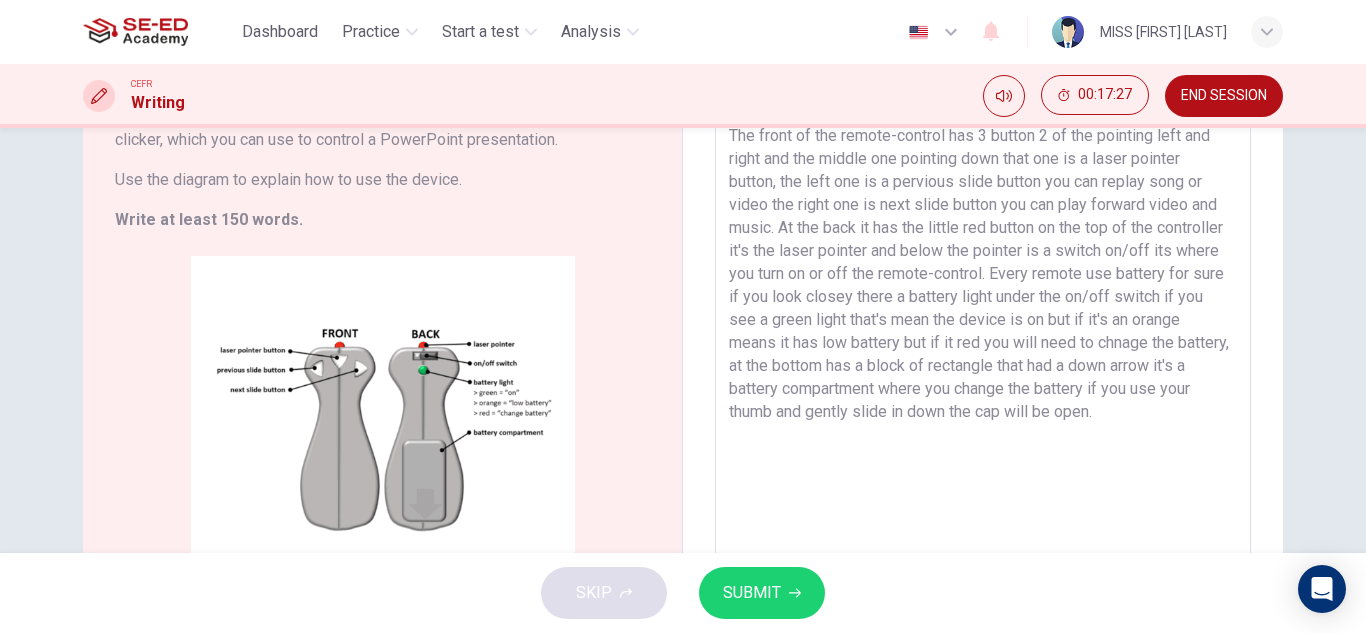 type on "This is diagram is about the remote-control device, we'll be talkin how to use and part of the device.
The front of the remote-control has 3 button 2 of the pointing left and right and the middle one pointing down that one is a laser pointer button, the left one is a pervious slide button you can replay song or video the right one is next slide button you can play forward video and music. At the back it has the little red button on the top of the controller it's the laser pointer and below the pointer is a switch on/off its where you turn on or off the remote-control. Every remote use battery for sure if you look closey there a battery light under the on/off switch if you see a green light that's mean the device is on but if it's an orange means it has low battery but if it red you will need to chnage the battery, at the bottom has a block of rectangle that had a down arrow it's a battery compartment where you change the battery if you use your thumb and gently slide in down the cap will be open." 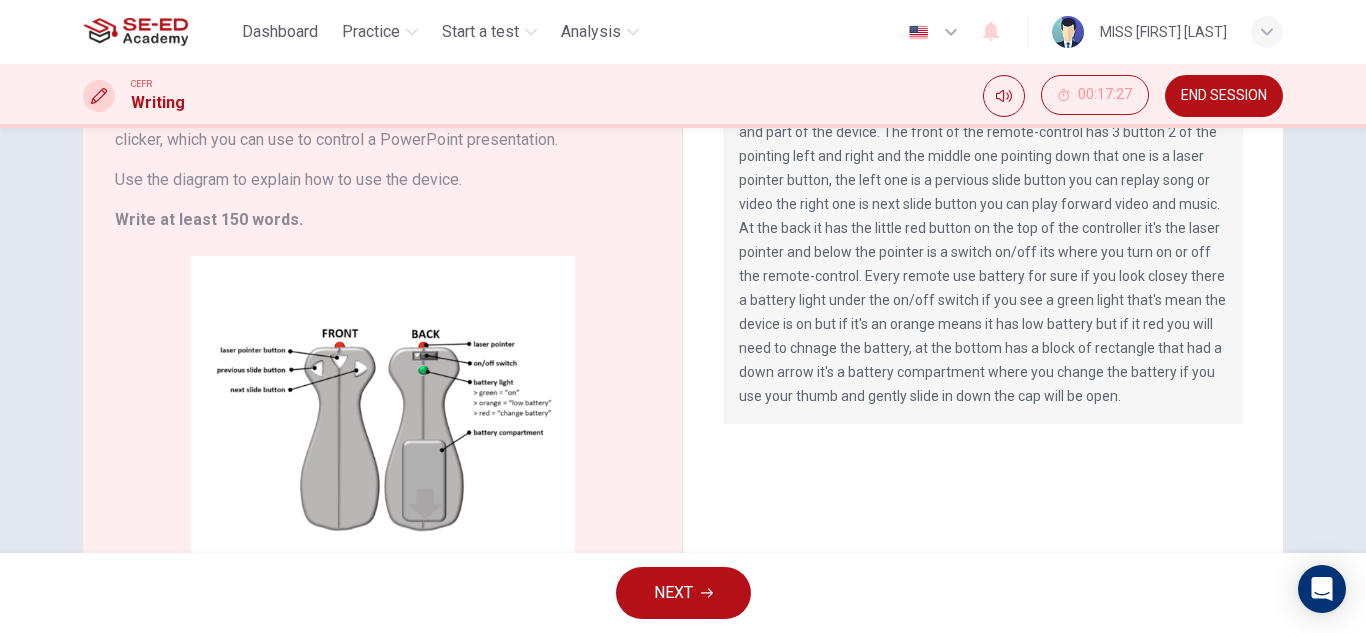 click on "This is diagram is about the remote-control device, we'll be talkin how to use and part of the device.
The front of the remote-control has 3 button 2 of the pointing left and right and the middle one pointing down that one is a laser pointer button, the left one is a pervious slide button you can replay song or video the right one is next slide button you can play forward video and music. At the back it has the little red button on the top of the controller it's the laser pointer and below the pointer is a switch on/off its where you turn on or off the remote-control. Every remote use battery for sure if you look closey there a battery light under the on/off switch if you see a green light that's mean the device is on but if it's an orange means it has low battery but if it red you will need to chnage the battery, at the bottom has a block of rectangle that had a down arrow it's a battery compartment where you change the battery if you use your thumb and gently slide in down the cap will be open." at bounding box center (983, 252) 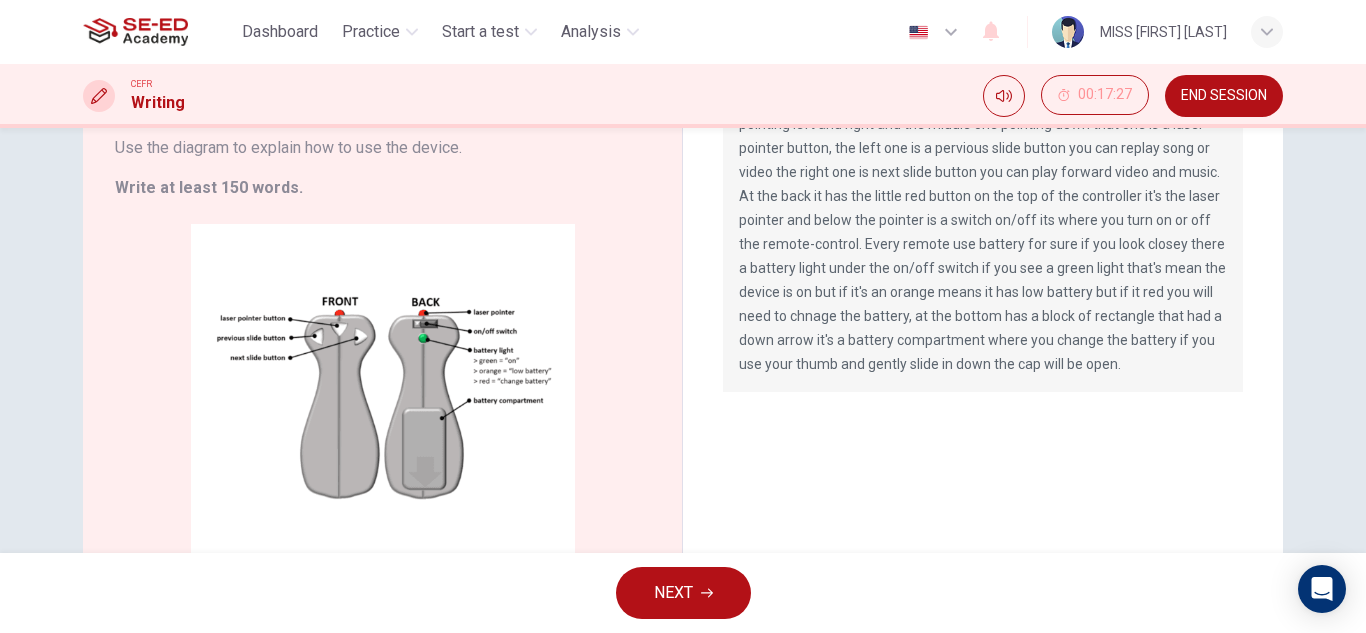 scroll, scrollTop: 64, scrollLeft: 0, axis: vertical 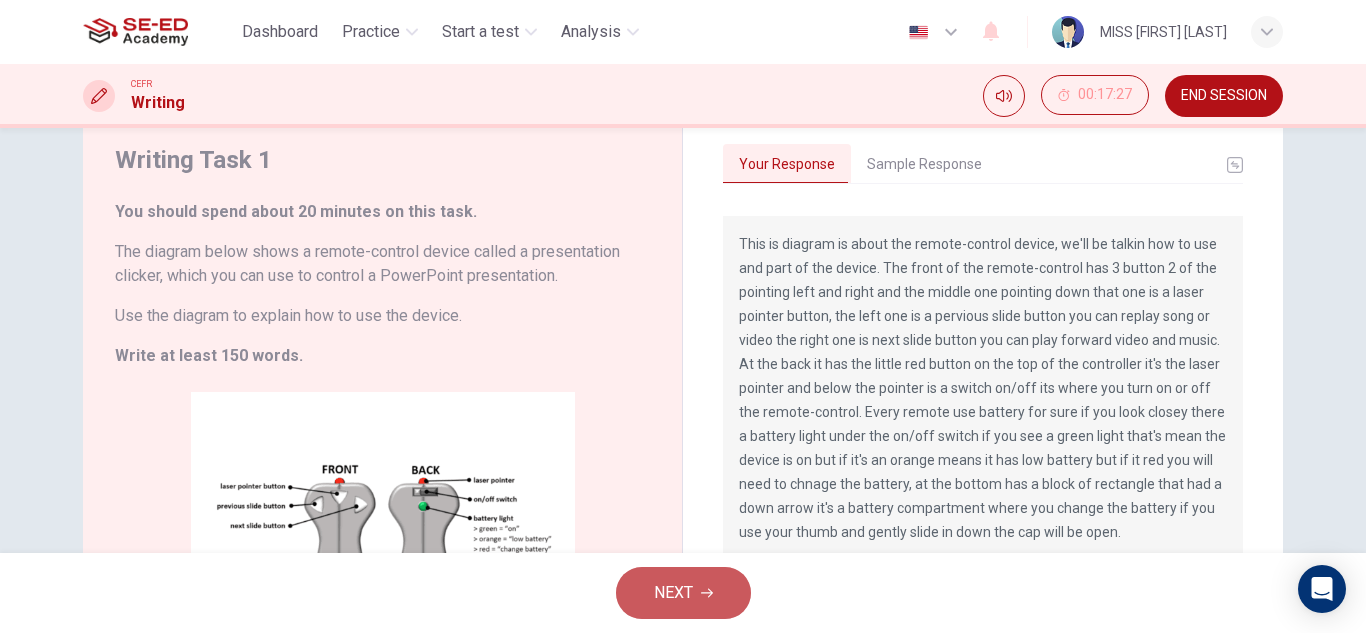 click on "NEXT" at bounding box center (683, 593) 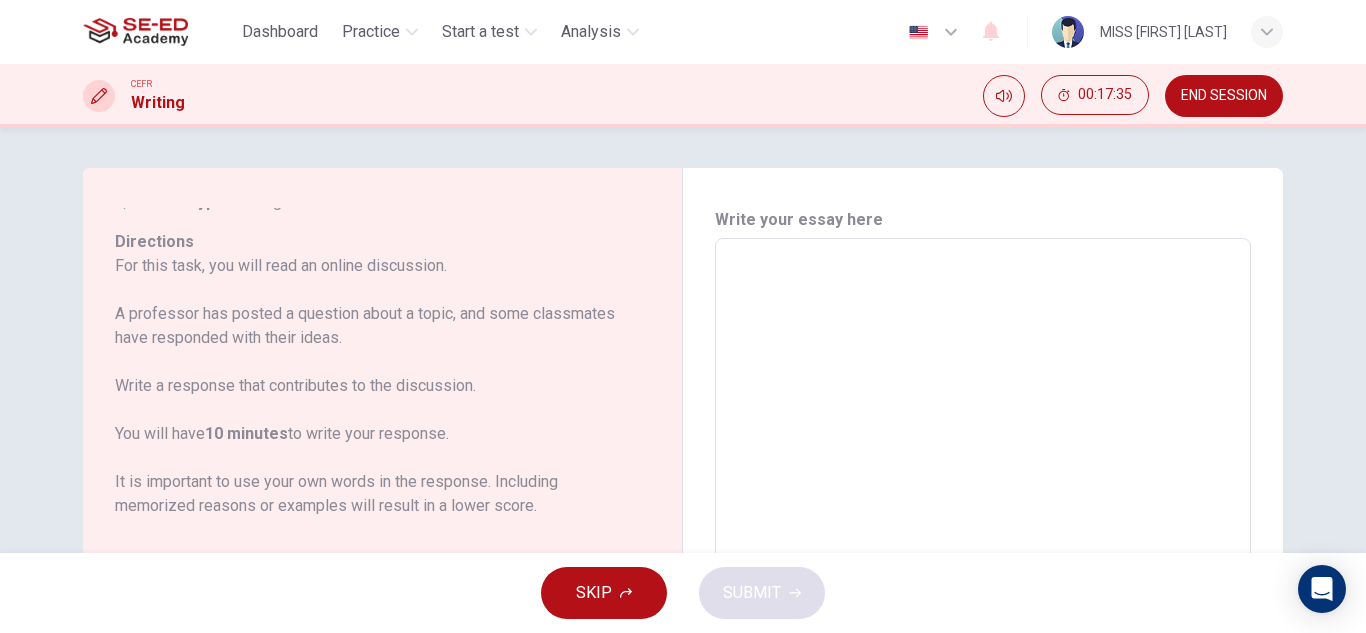 scroll, scrollTop: 198, scrollLeft: 0, axis: vertical 